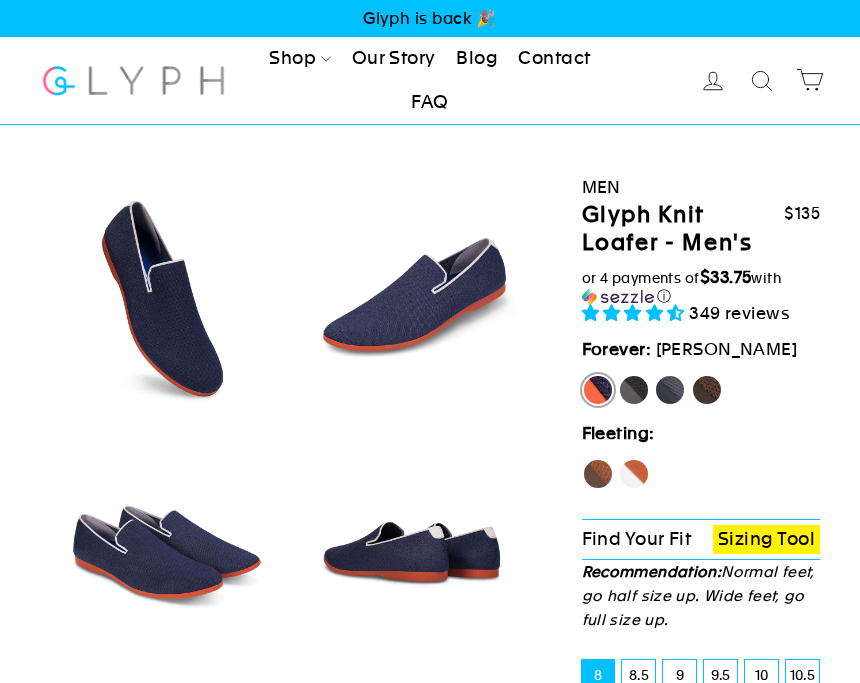 select on "highest-rating" 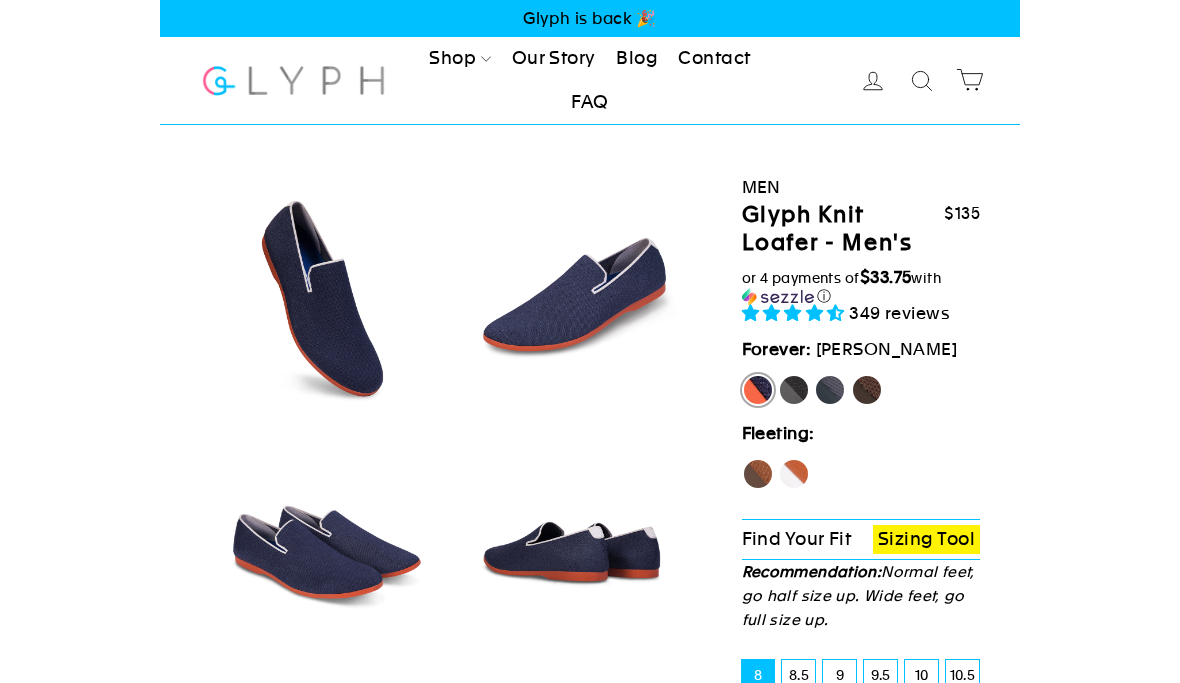 scroll, scrollTop: 0, scrollLeft: 0, axis: both 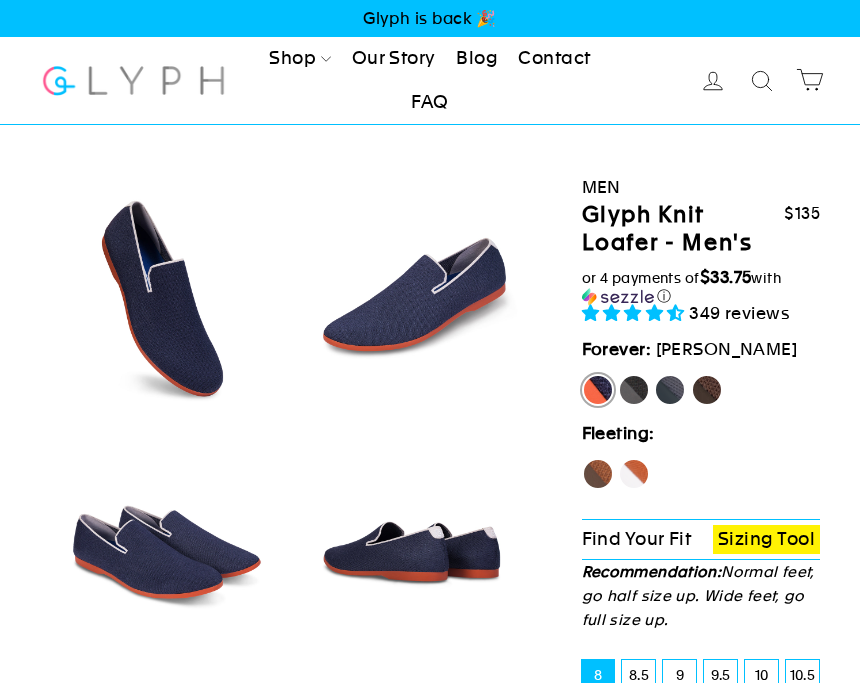click on "1 2 3 4 5 6 7 8
Previous Next" at bounding box center [273, 645] 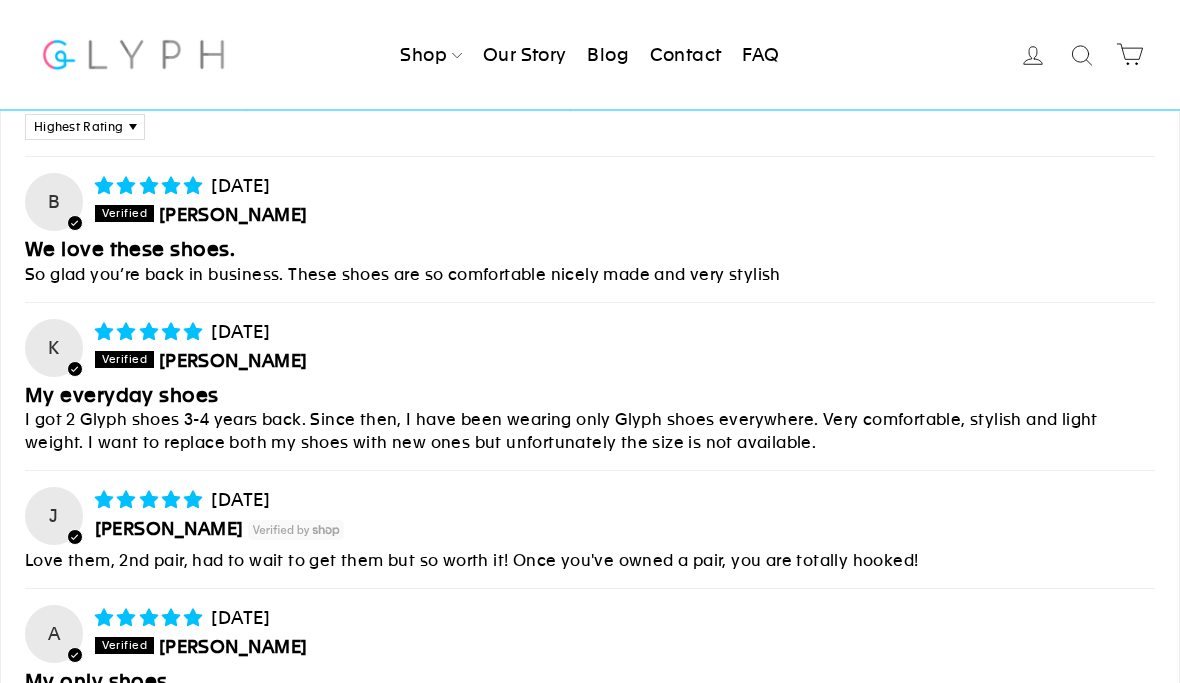 scroll, scrollTop: 7674, scrollLeft: 0, axis: vertical 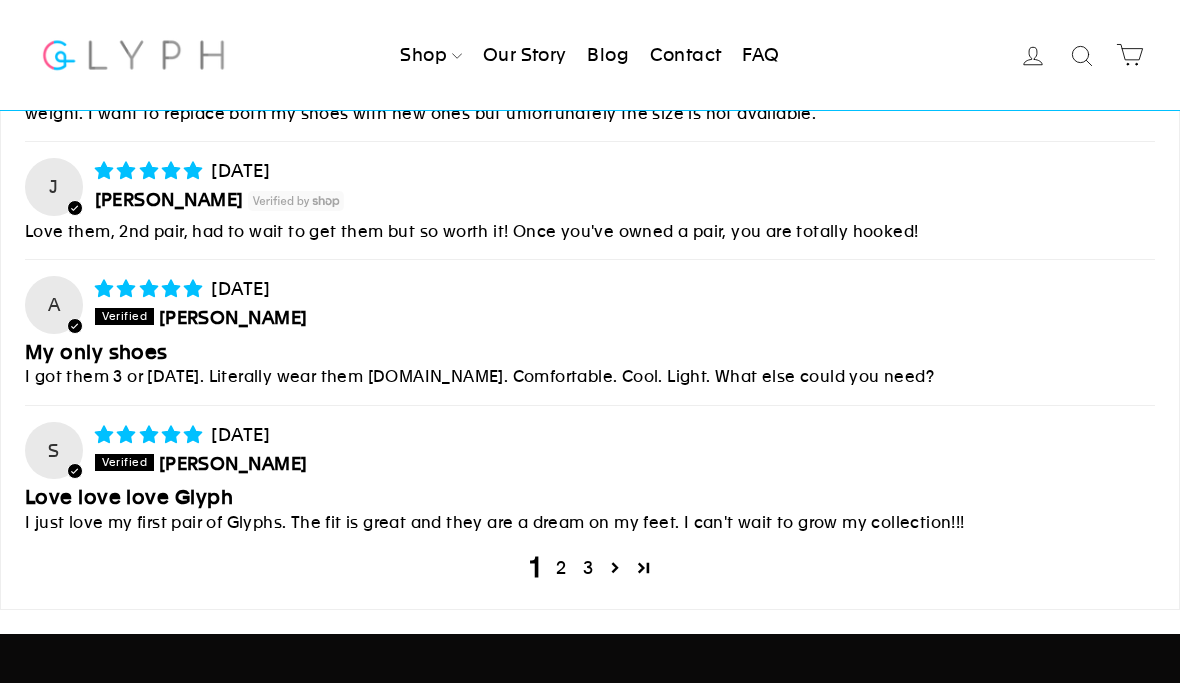 click on "2" at bounding box center [561, 568] 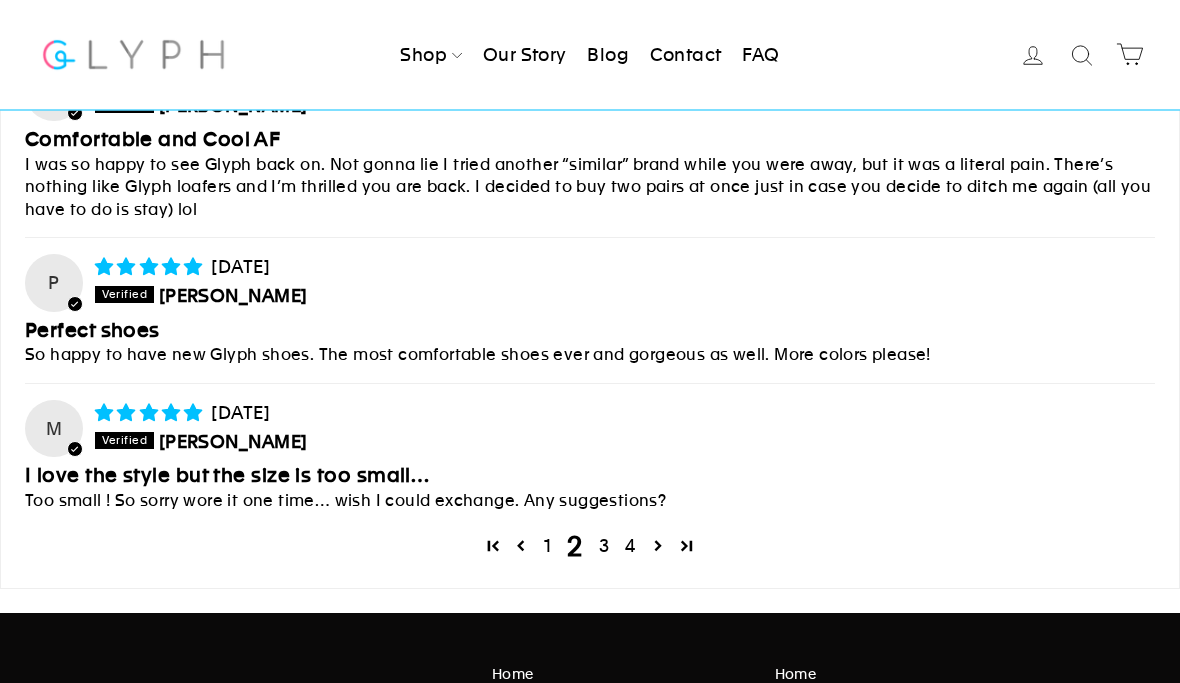 scroll, scrollTop: 8076, scrollLeft: 0, axis: vertical 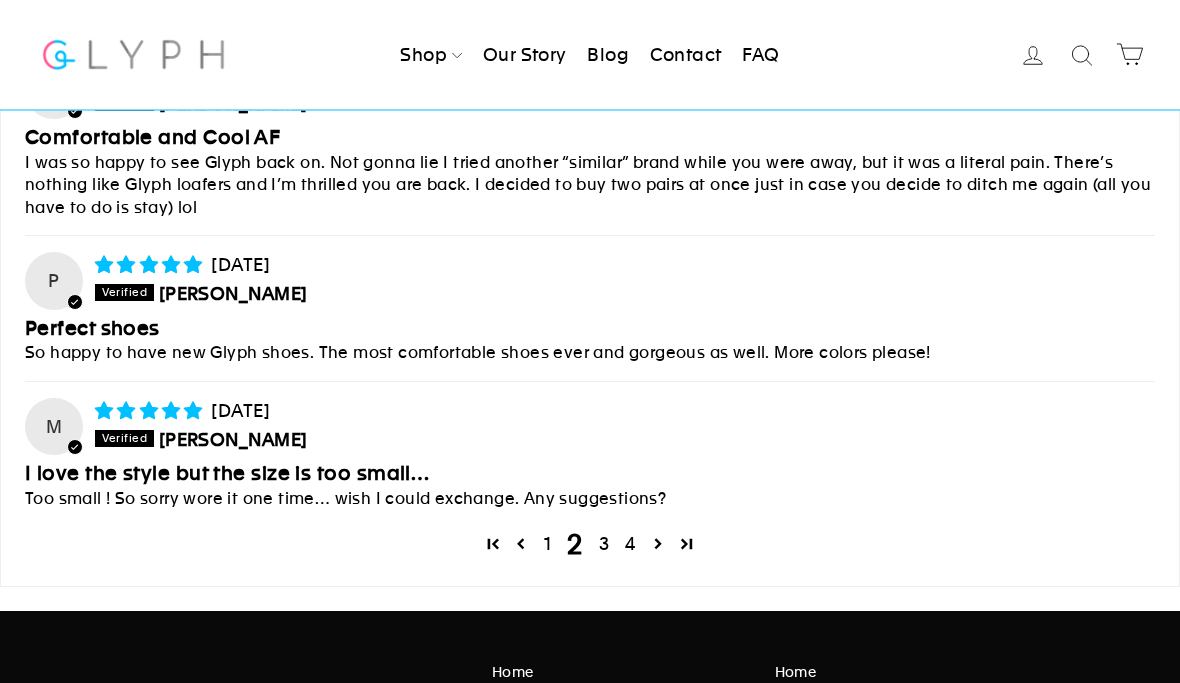 click on "3" at bounding box center (604, 545) 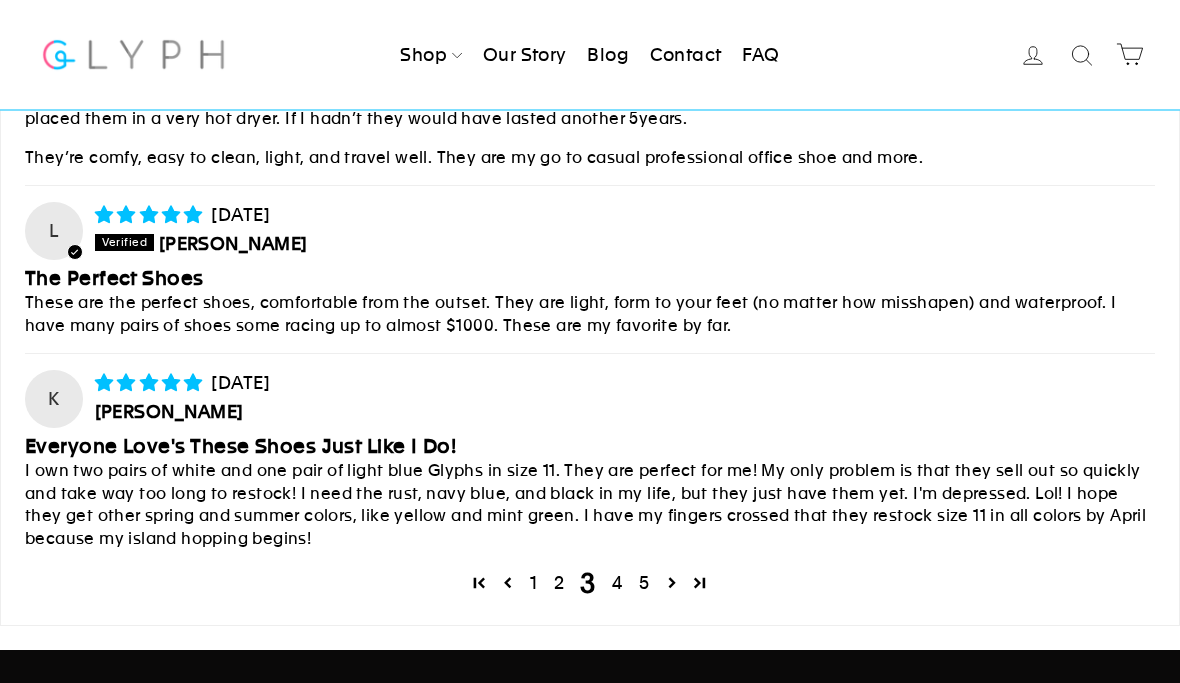 scroll, scrollTop: 8188, scrollLeft: 0, axis: vertical 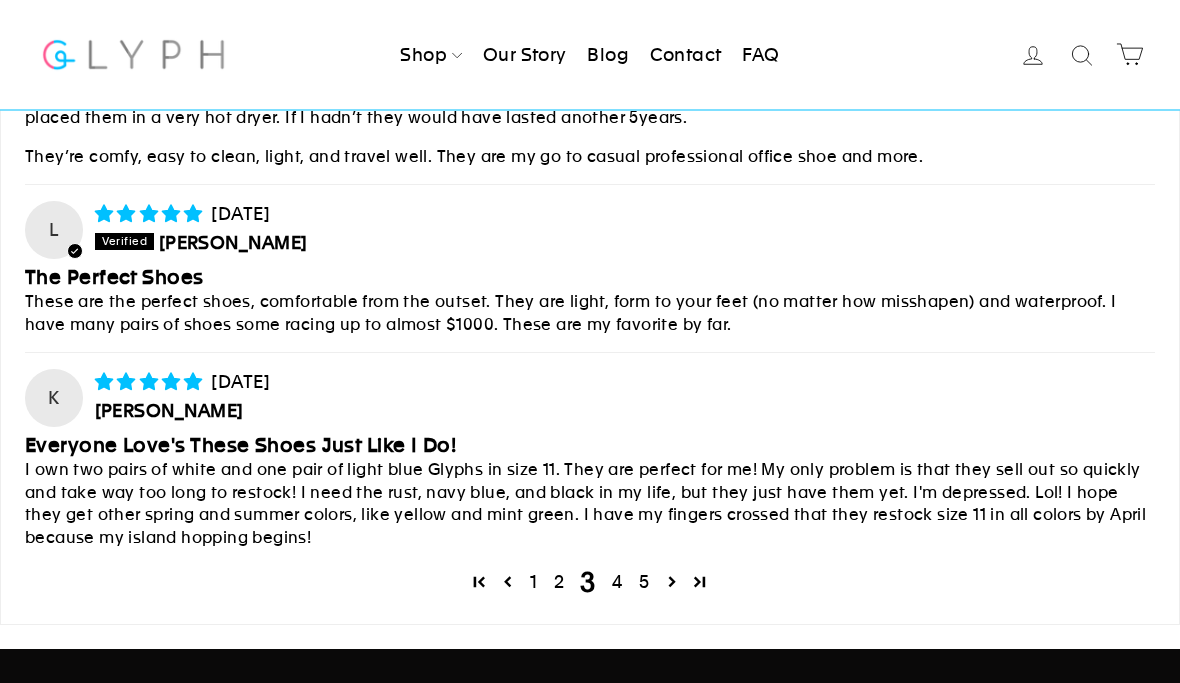 click on "4" at bounding box center [617, 583] 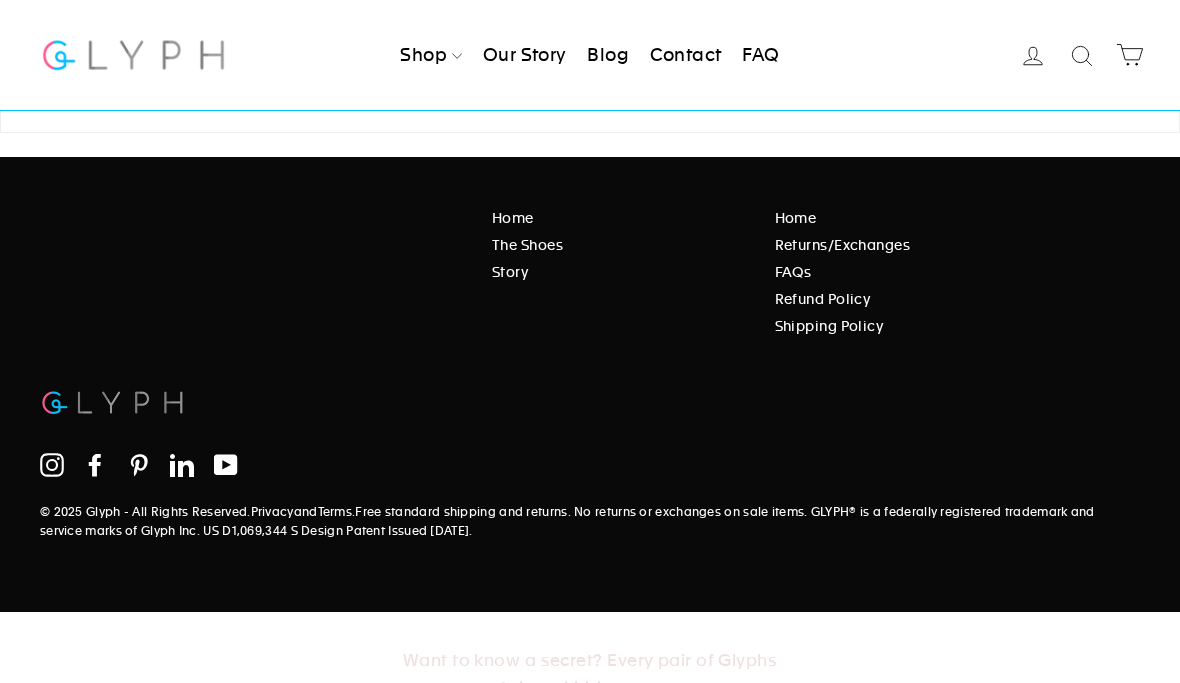 scroll, scrollTop: 7711, scrollLeft: 0, axis: vertical 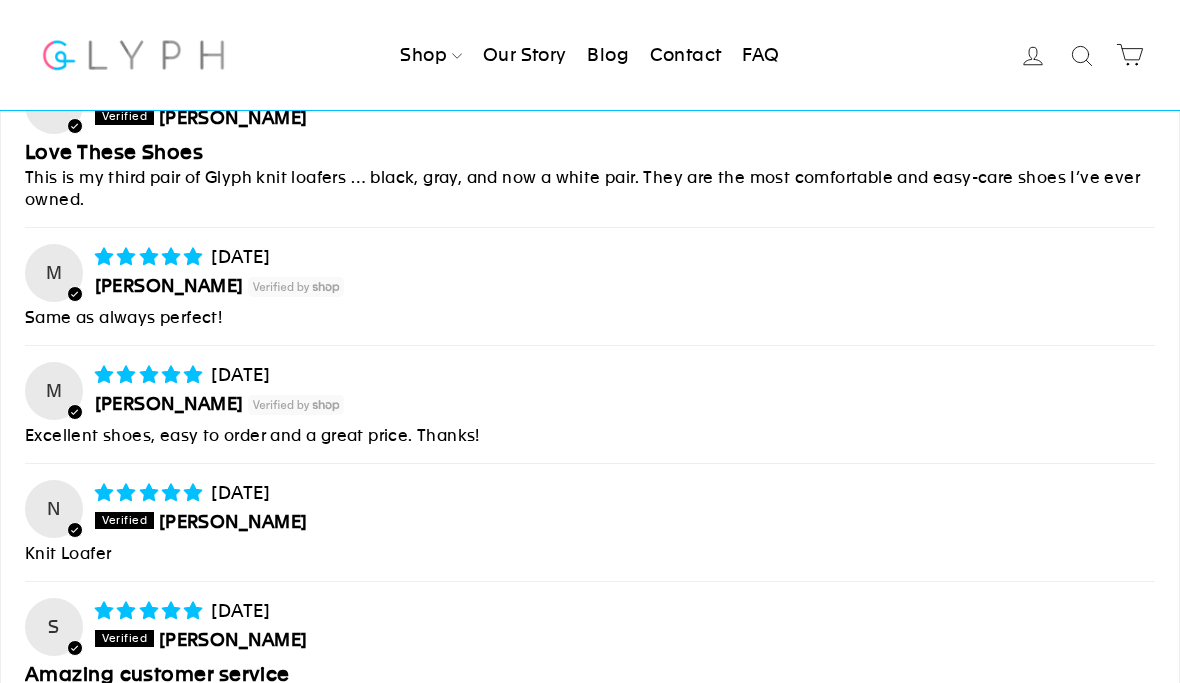 click on "5" at bounding box center (619, 789) 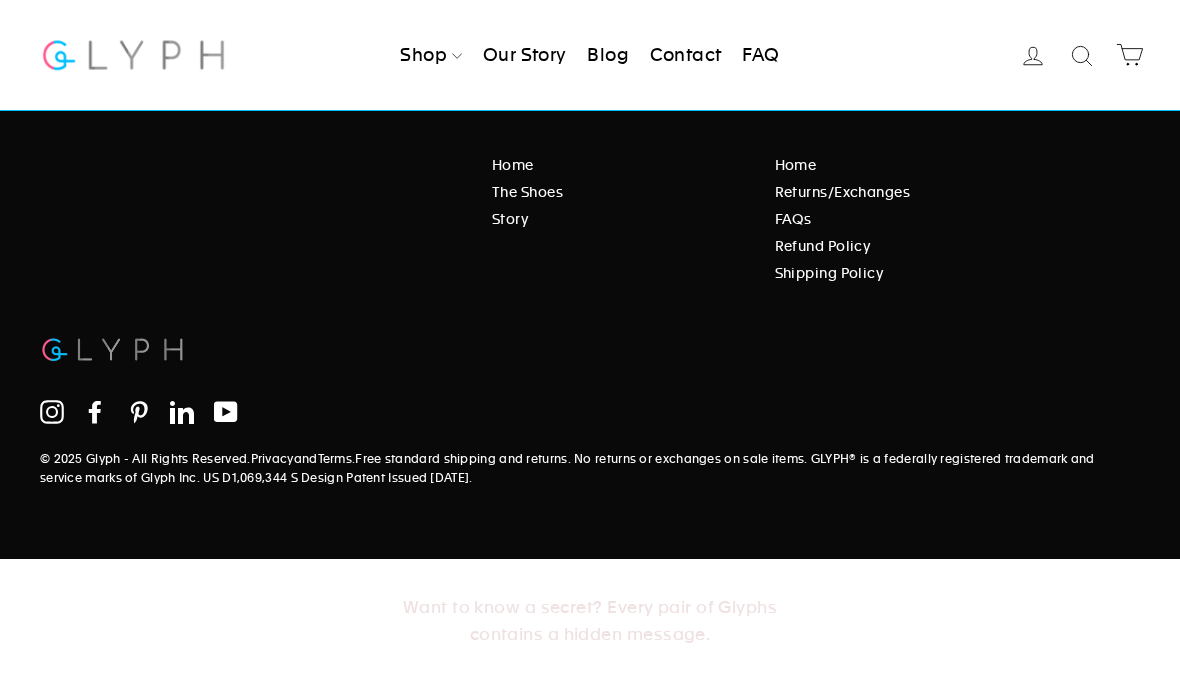 scroll, scrollTop: 7713, scrollLeft: 0, axis: vertical 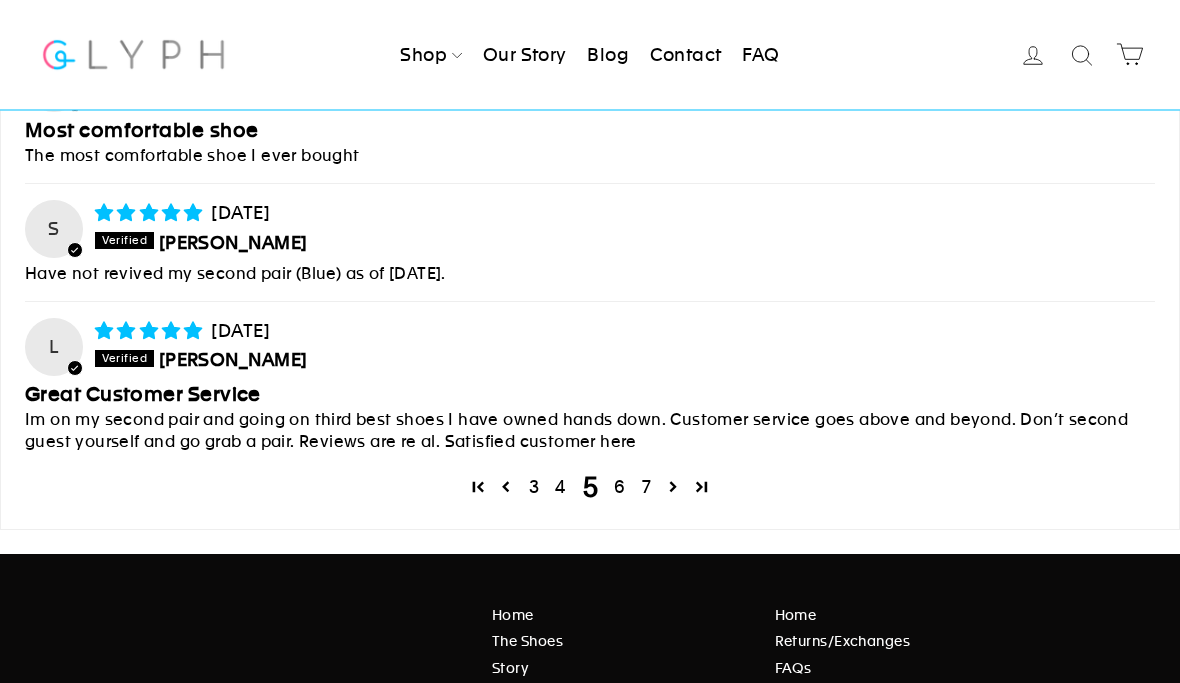 click on "6" at bounding box center (619, 488) 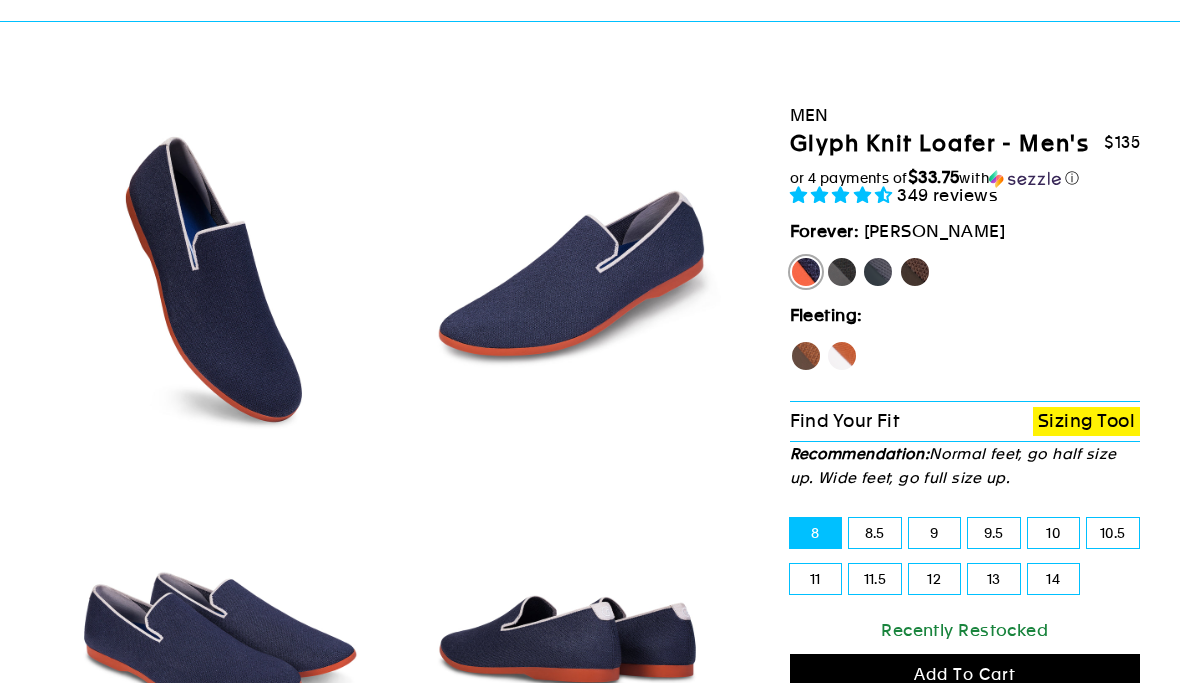 scroll, scrollTop: 0, scrollLeft: 0, axis: both 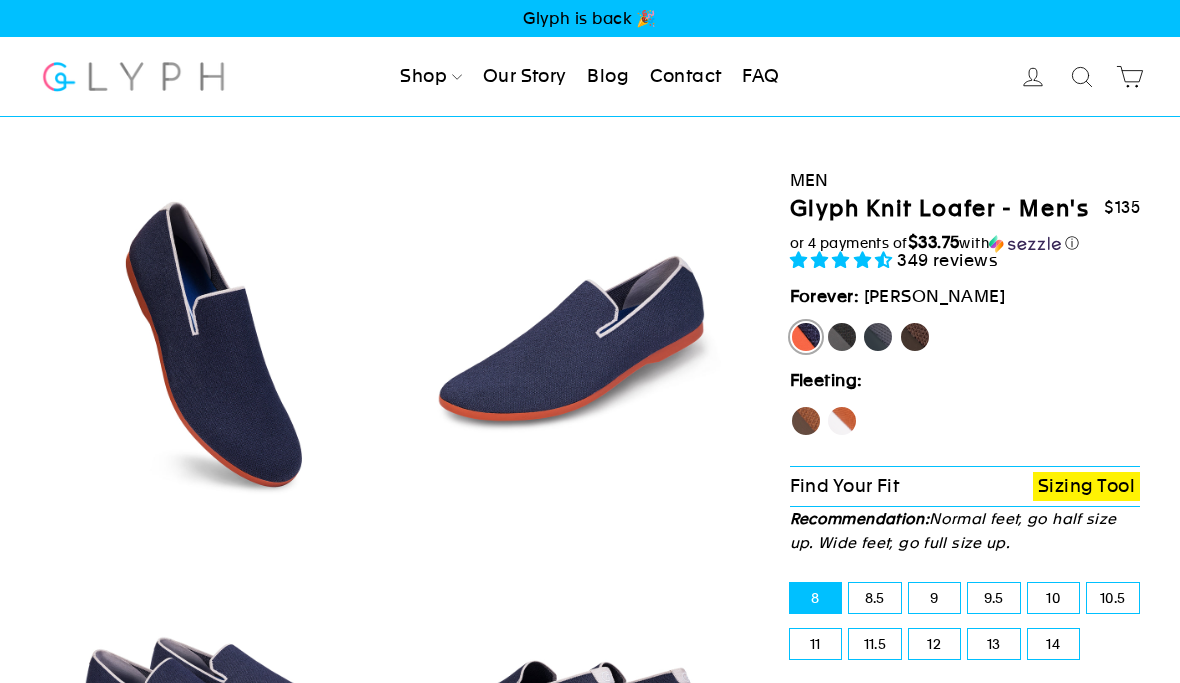 click on "Panther" at bounding box center [842, 337] 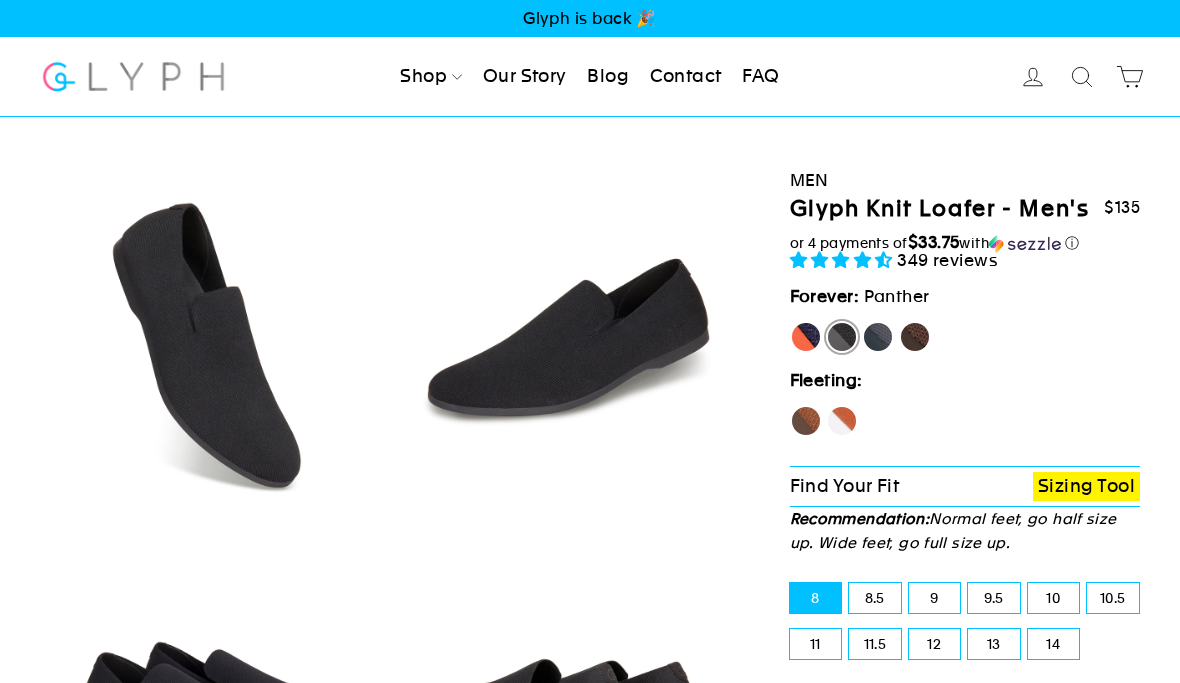 click on "Rhino" at bounding box center [878, 337] 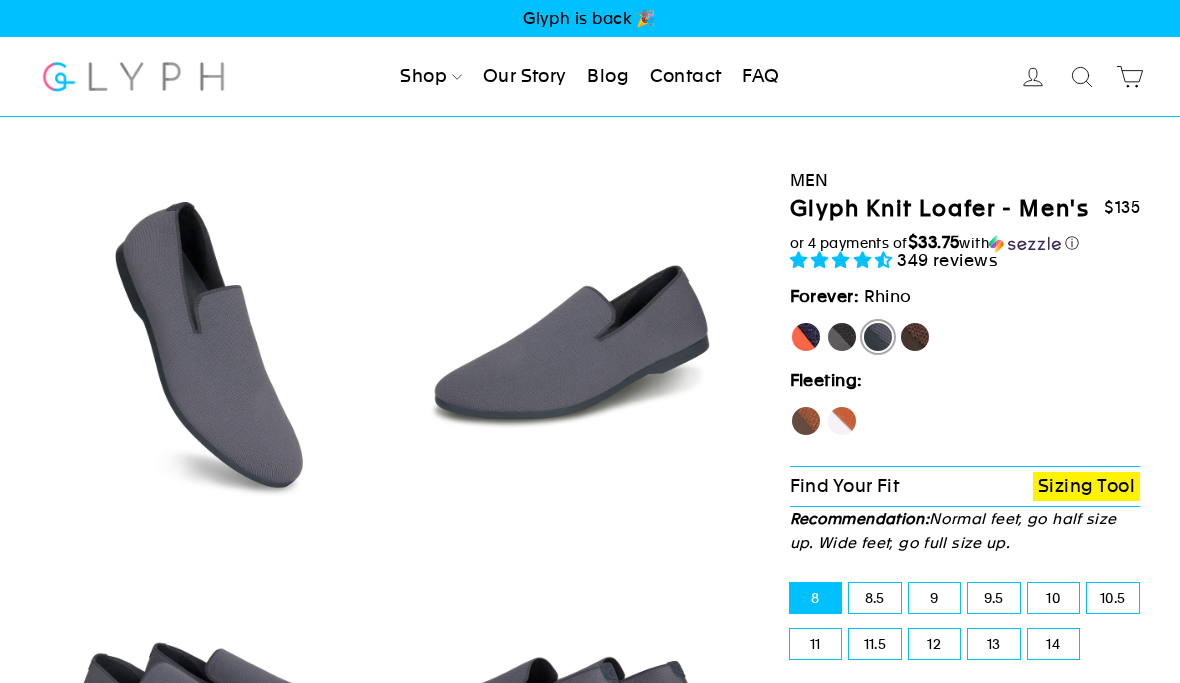 click on "Mustang" at bounding box center (915, 337) 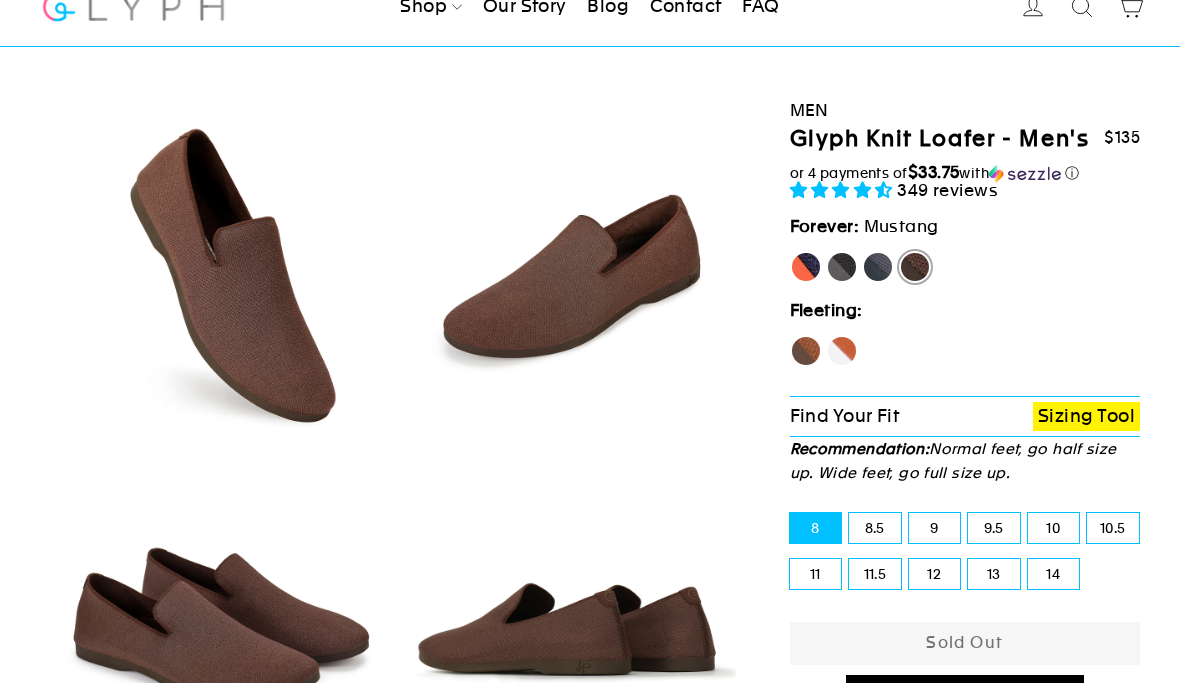 scroll, scrollTop: 41, scrollLeft: 0, axis: vertical 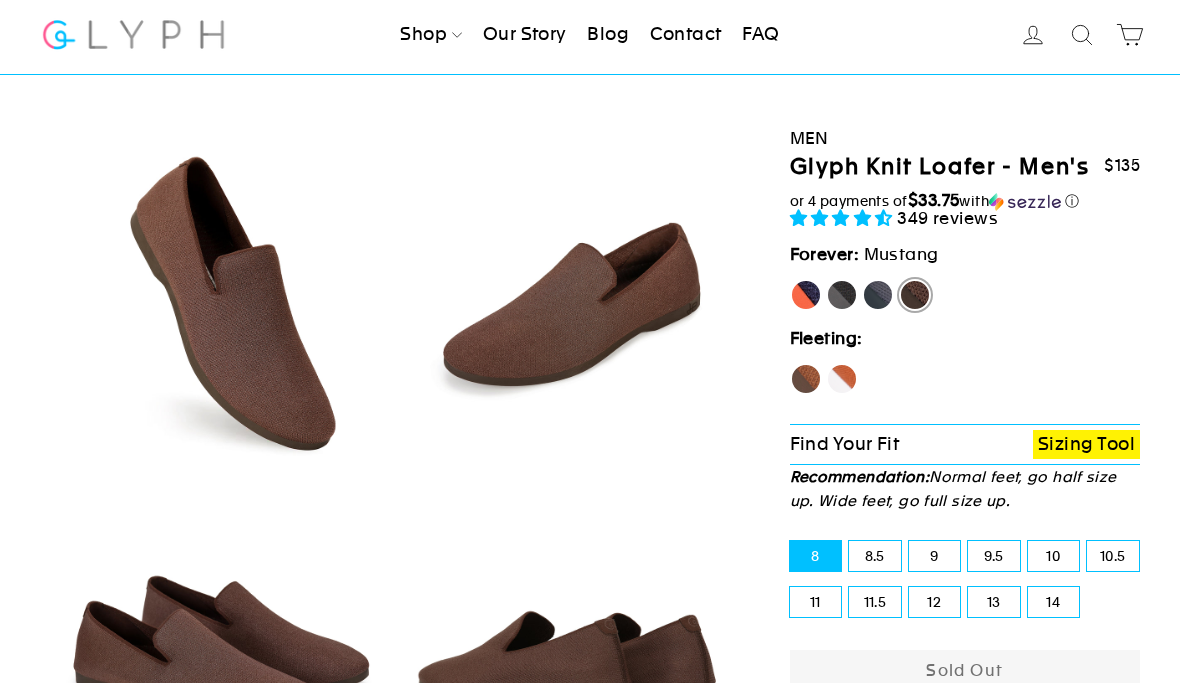 click on "Panther" at bounding box center (842, 295) 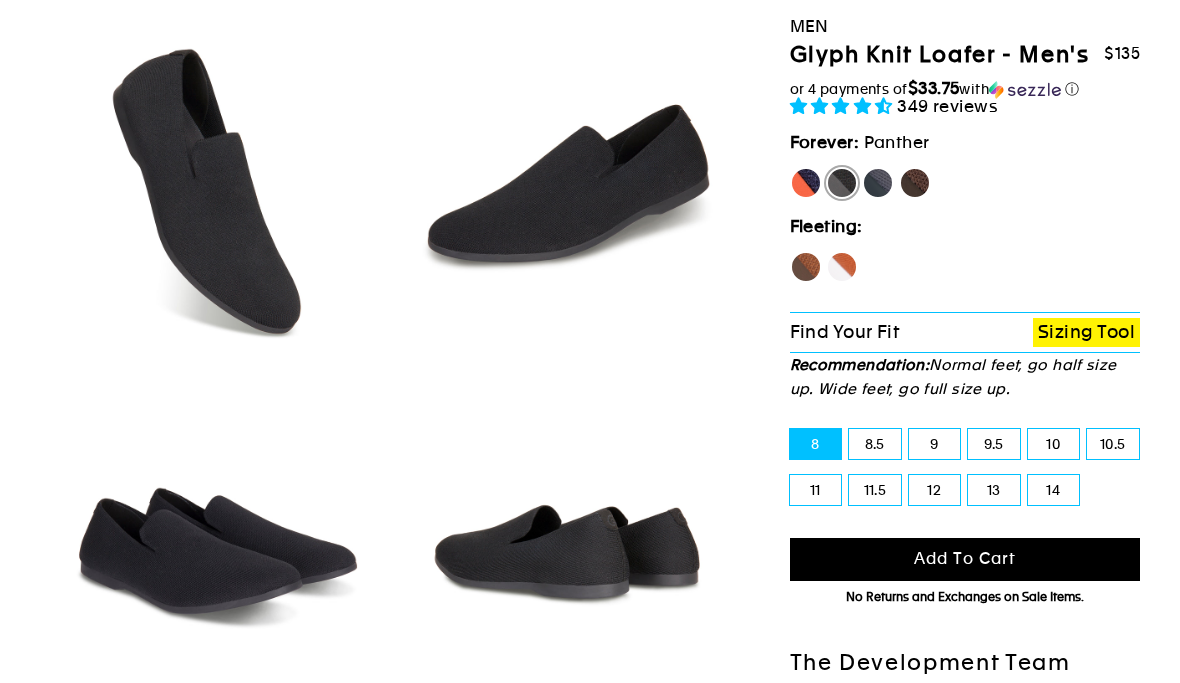 scroll, scrollTop: 153, scrollLeft: 0, axis: vertical 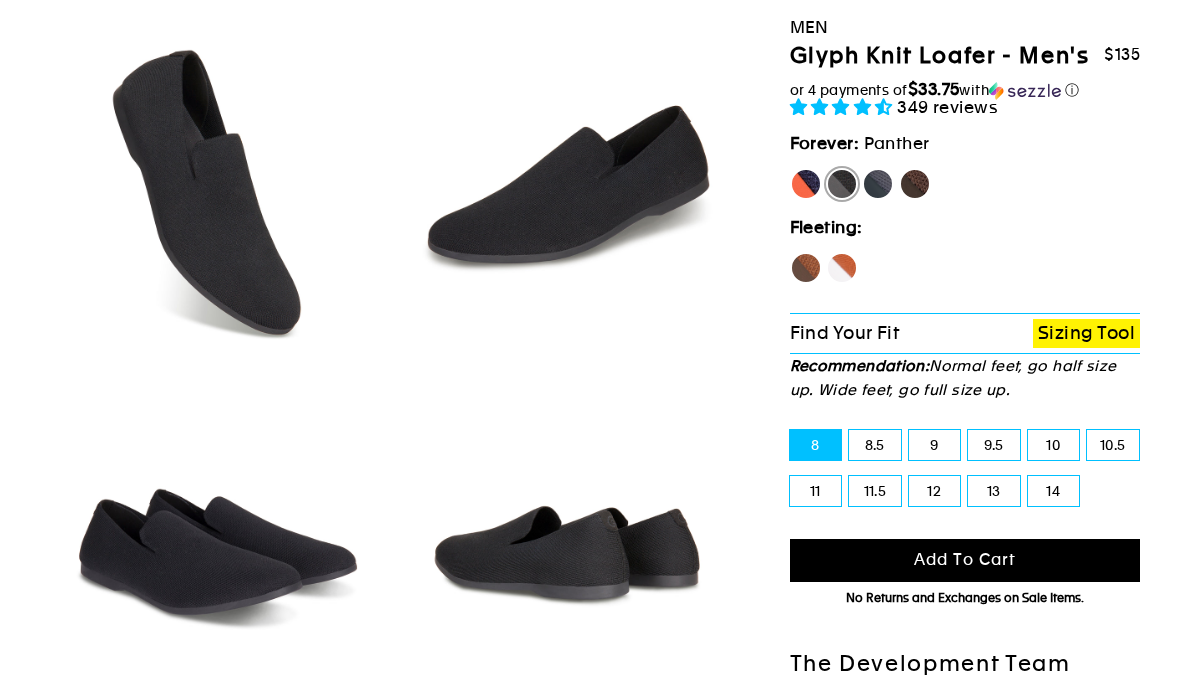 click on "14" at bounding box center [1054, 491] 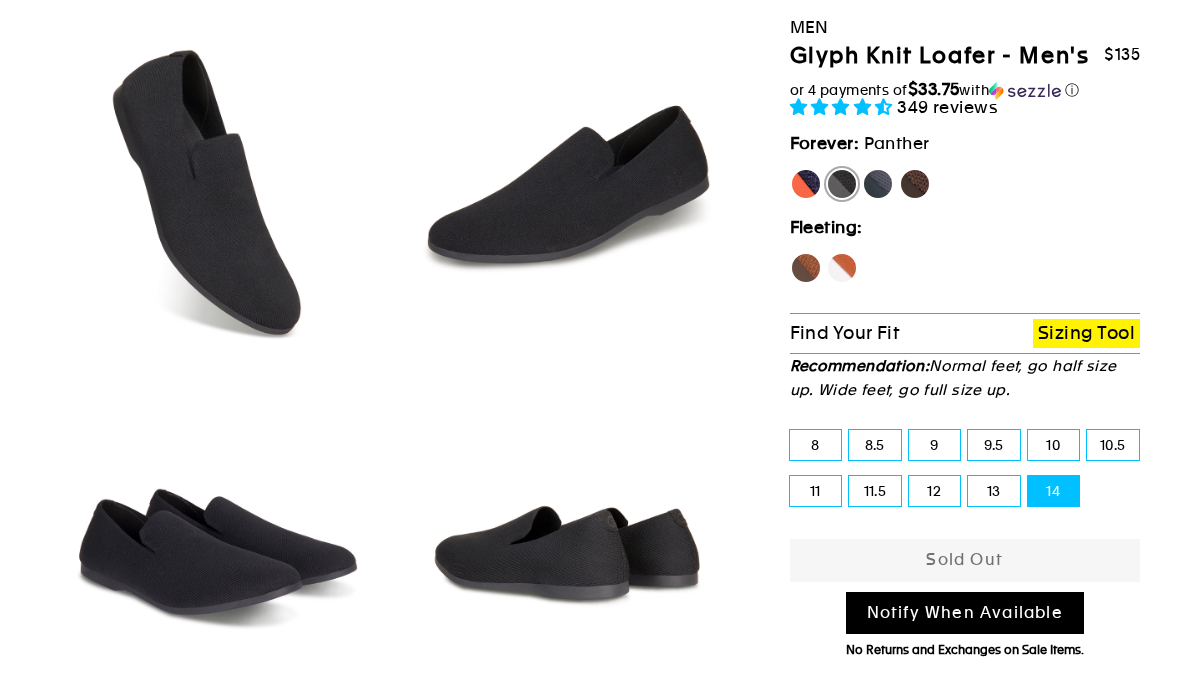 click on "[PERSON_NAME]" at bounding box center [806, 184] 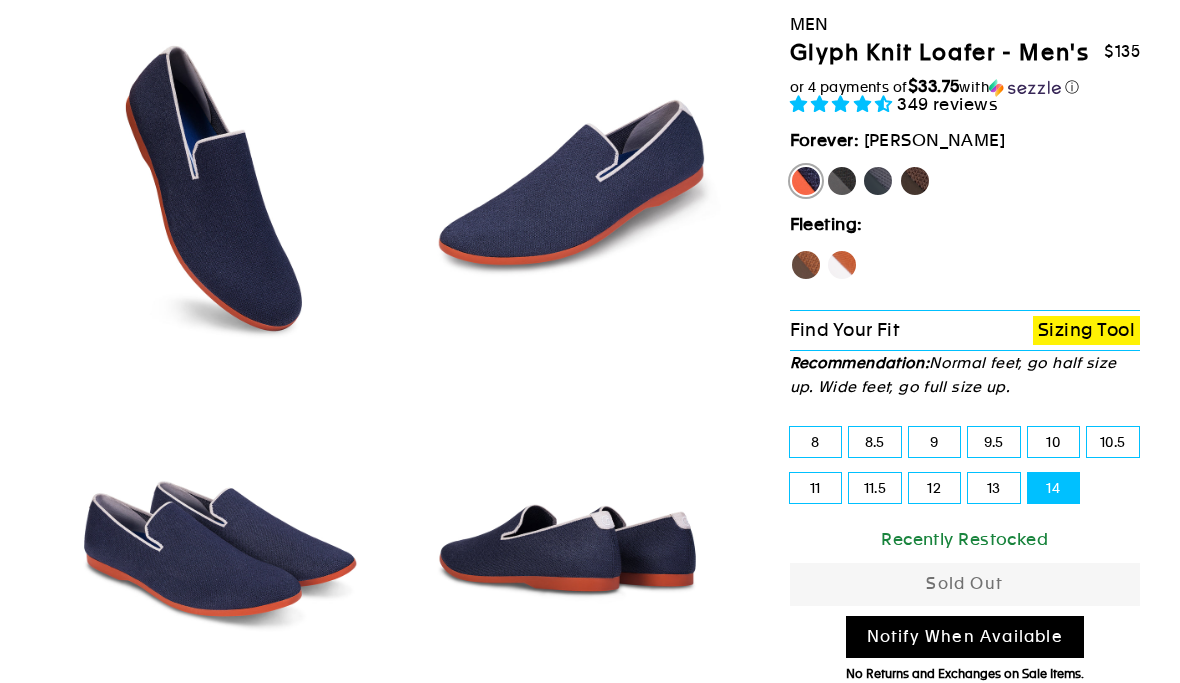 scroll, scrollTop: 142, scrollLeft: 0, axis: vertical 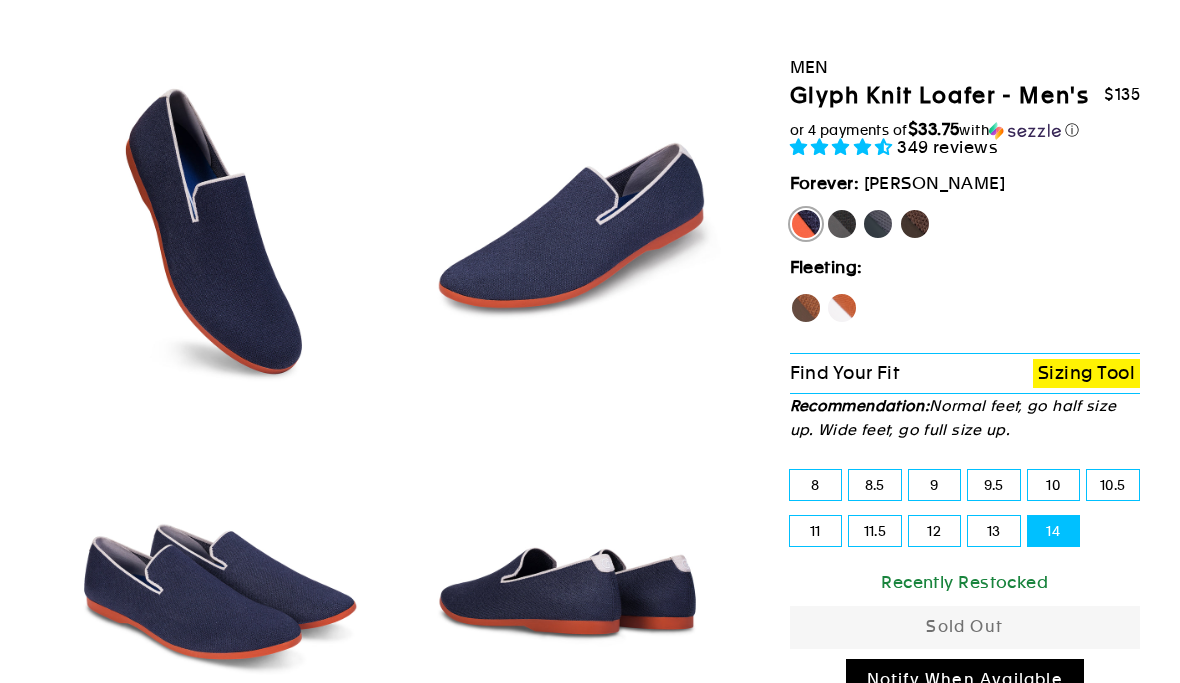 click on "Mustang" at bounding box center (915, 225) 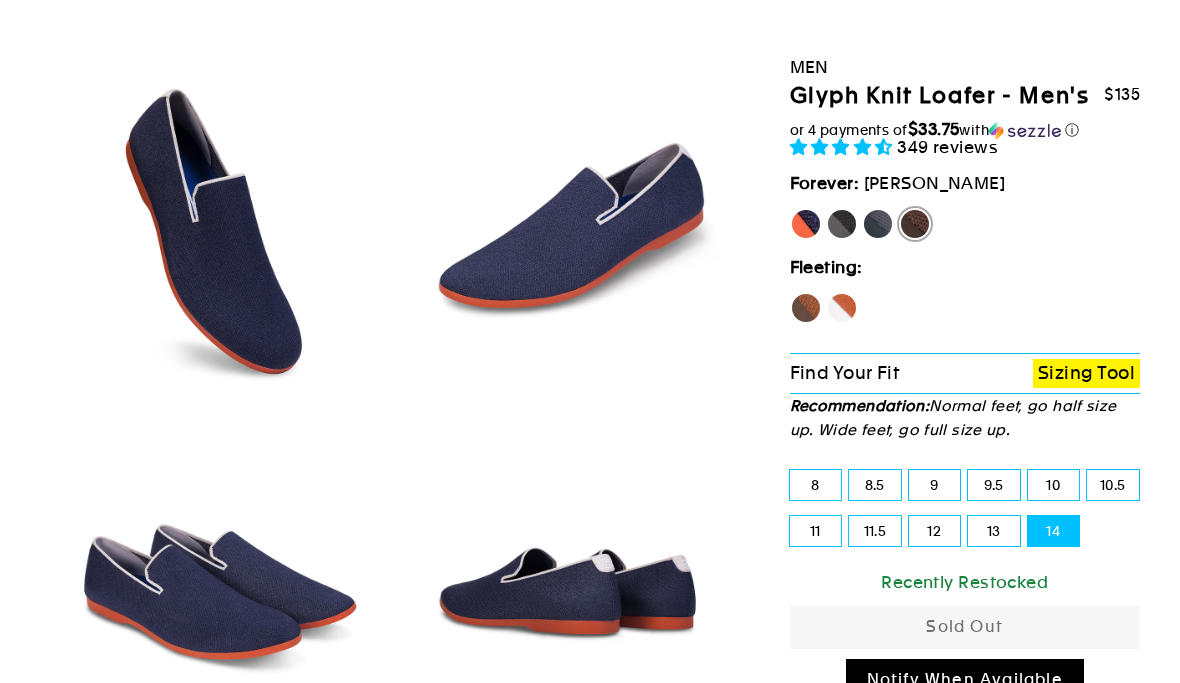 scroll, scrollTop: 143, scrollLeft: 0, axis: vertical 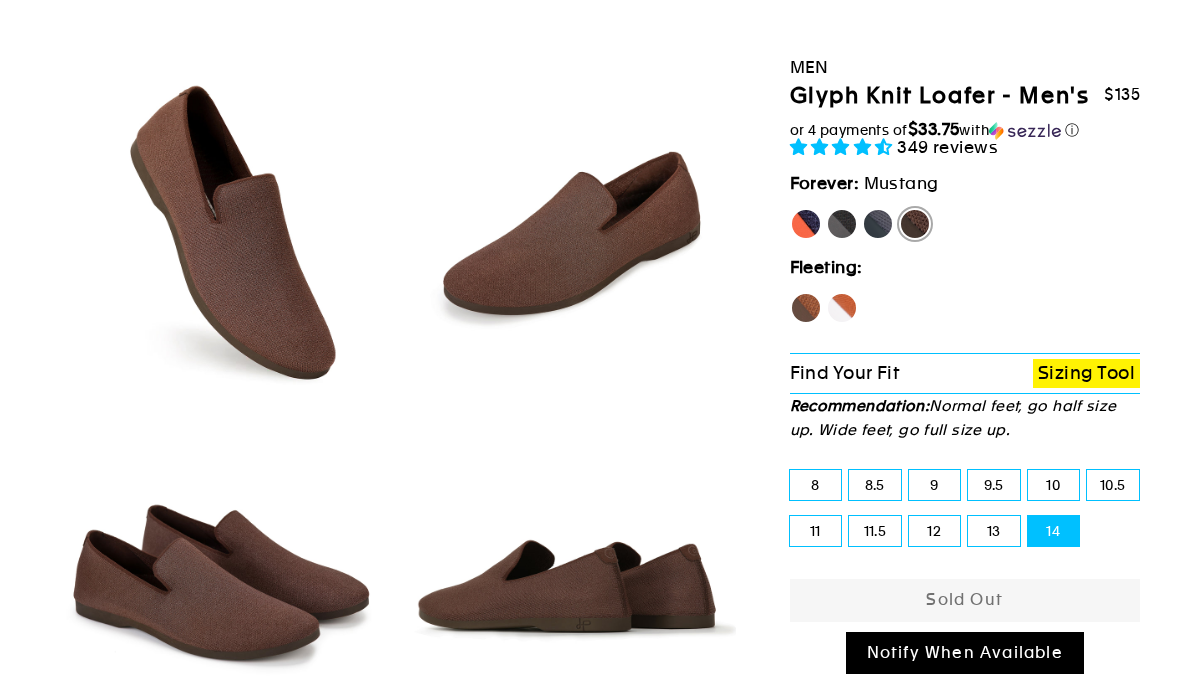 click on "Panther" at bounding box center (842, 224) 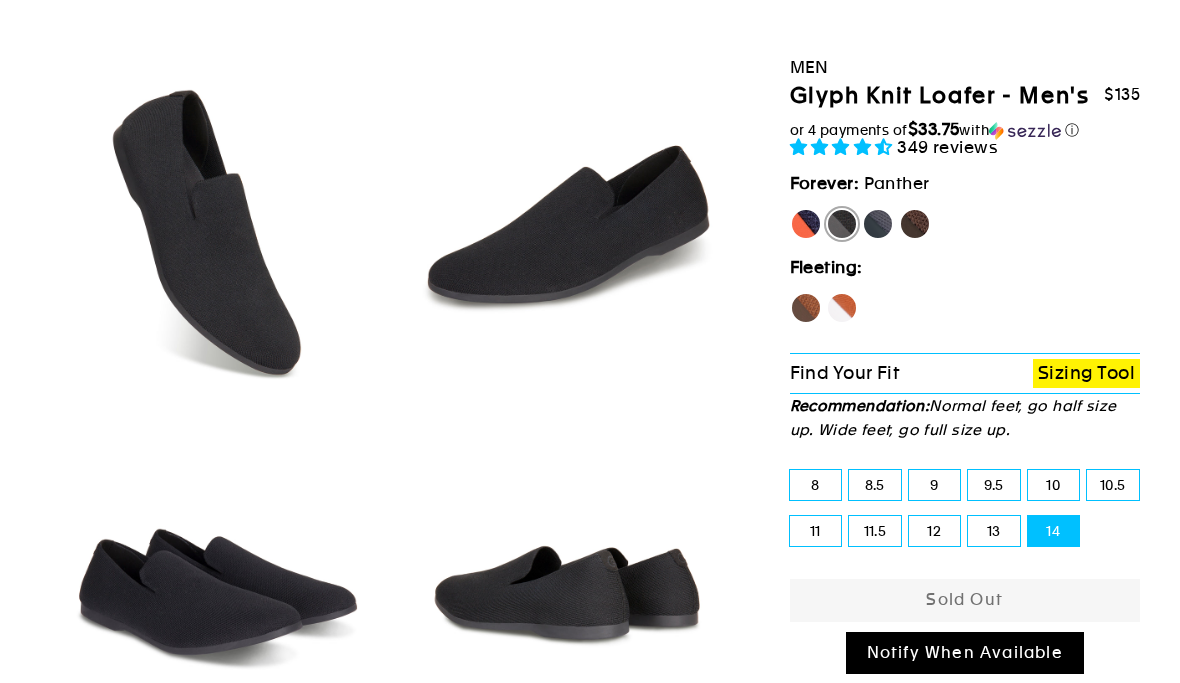 click on "Rhino" at bounding box center (878, 224) 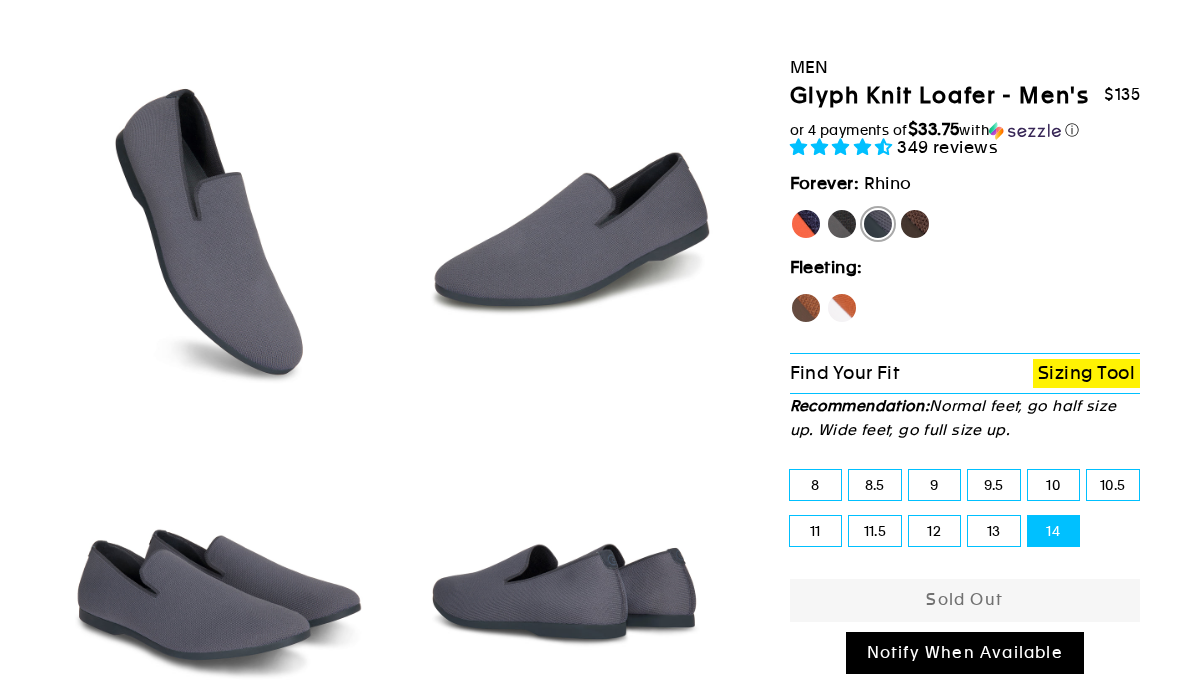 click on "Panther" at bounding box center (842, 224) 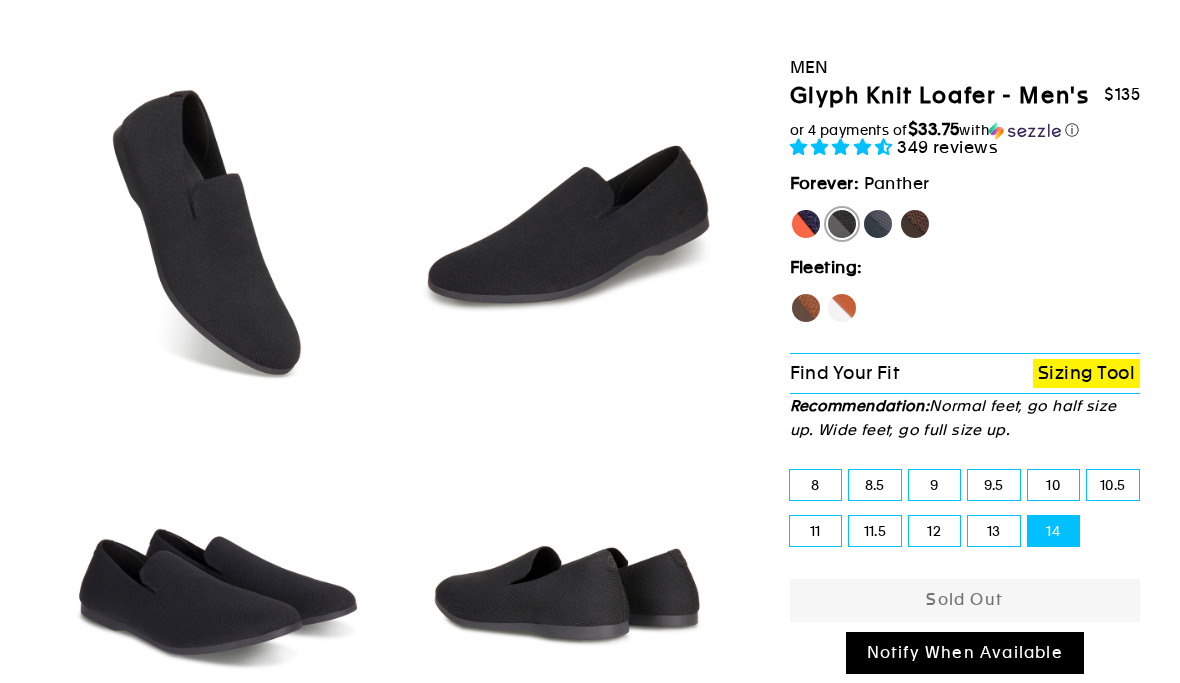 click on "Notify When Available" at bounding box center [965, 653] 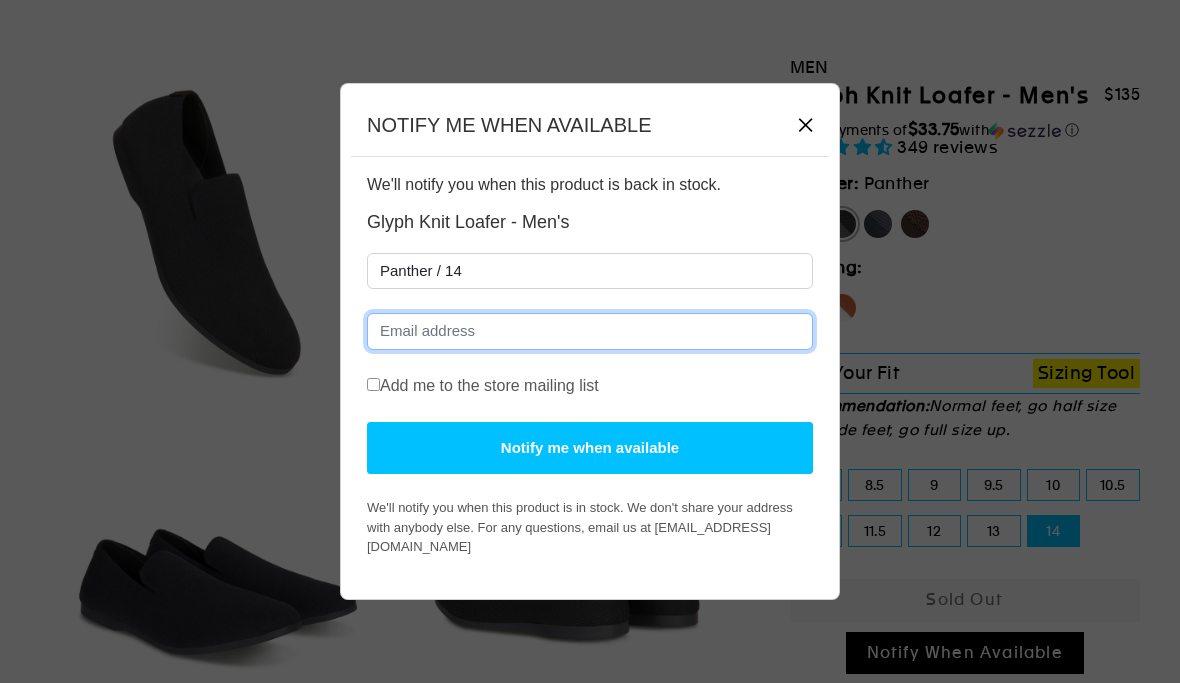 click at bounding box center [590, 331] 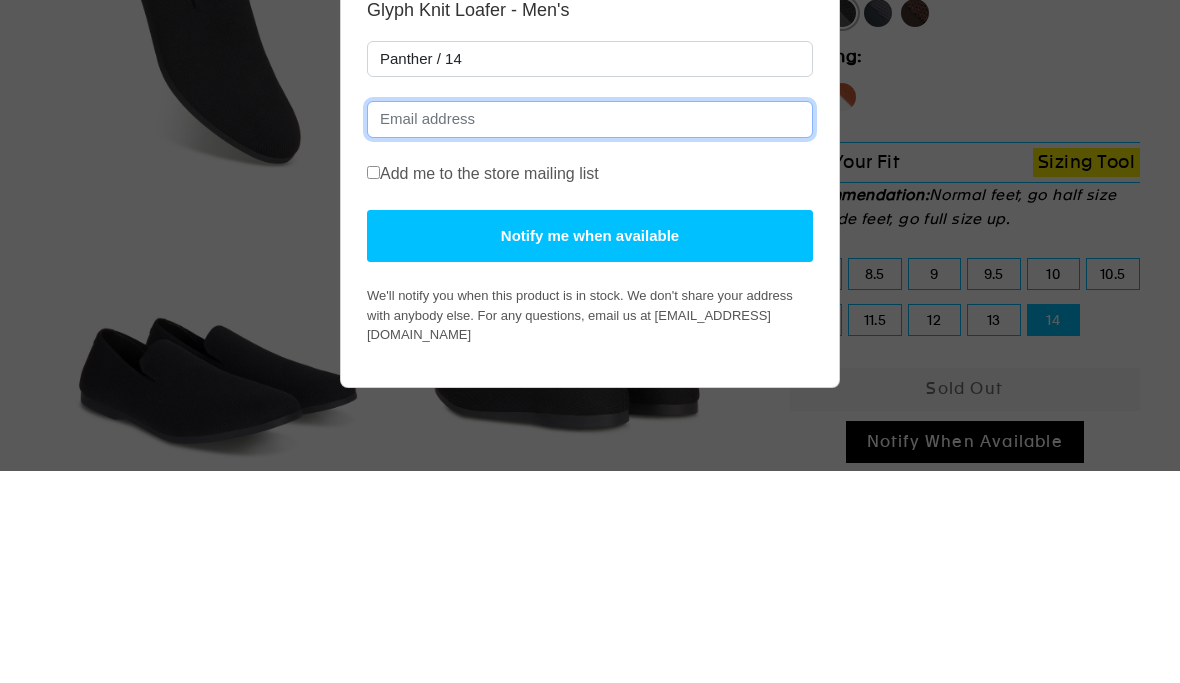 type on "[EMAIL_ADDRESS][DOMAIN_NAME]" 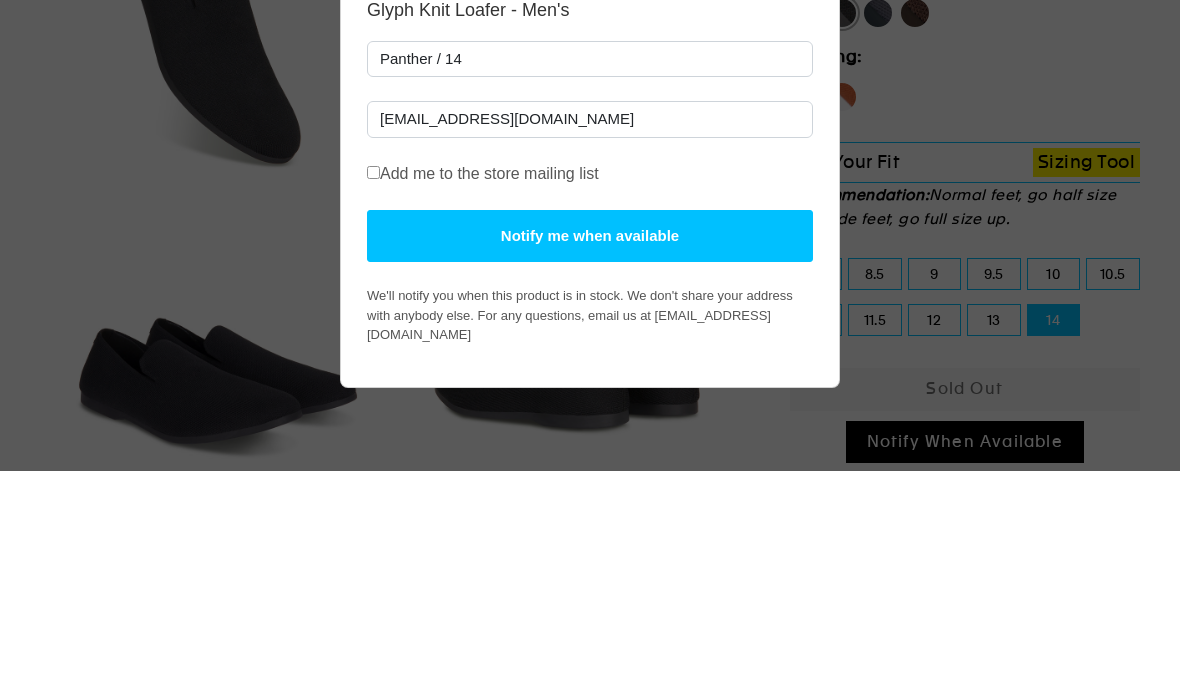 scroll, scrollTop: 355, scrollLeft: 0, axis: vertical 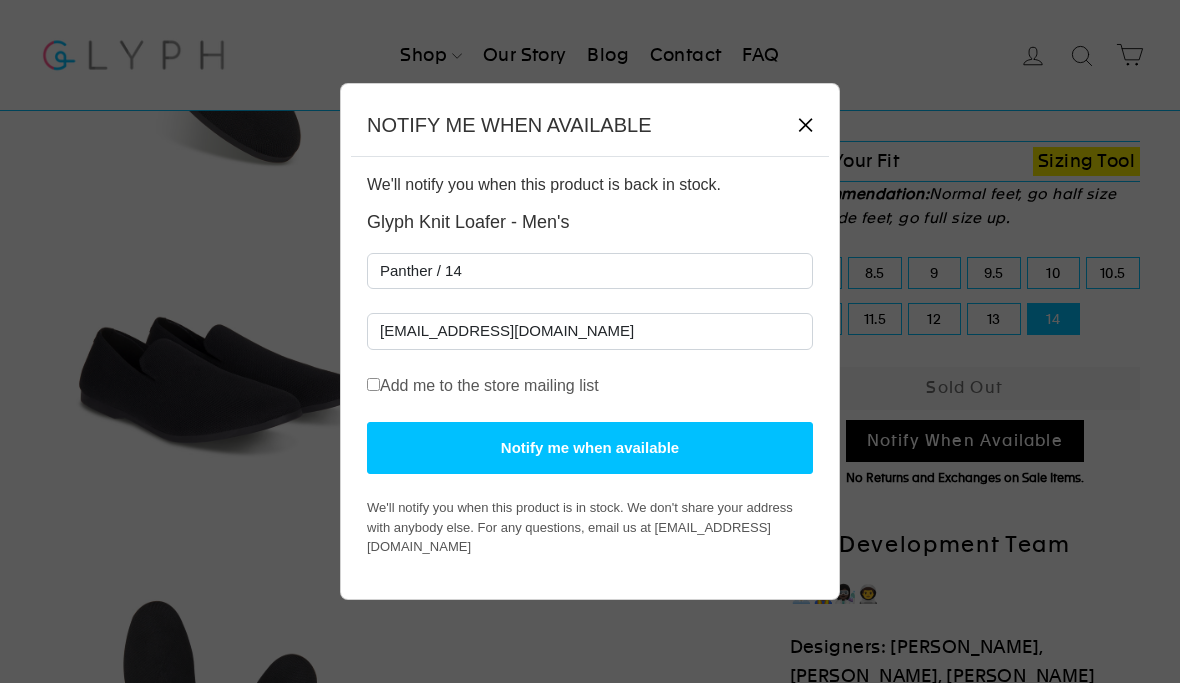 click on "Notify me when available" at bounding box center [590, 448] 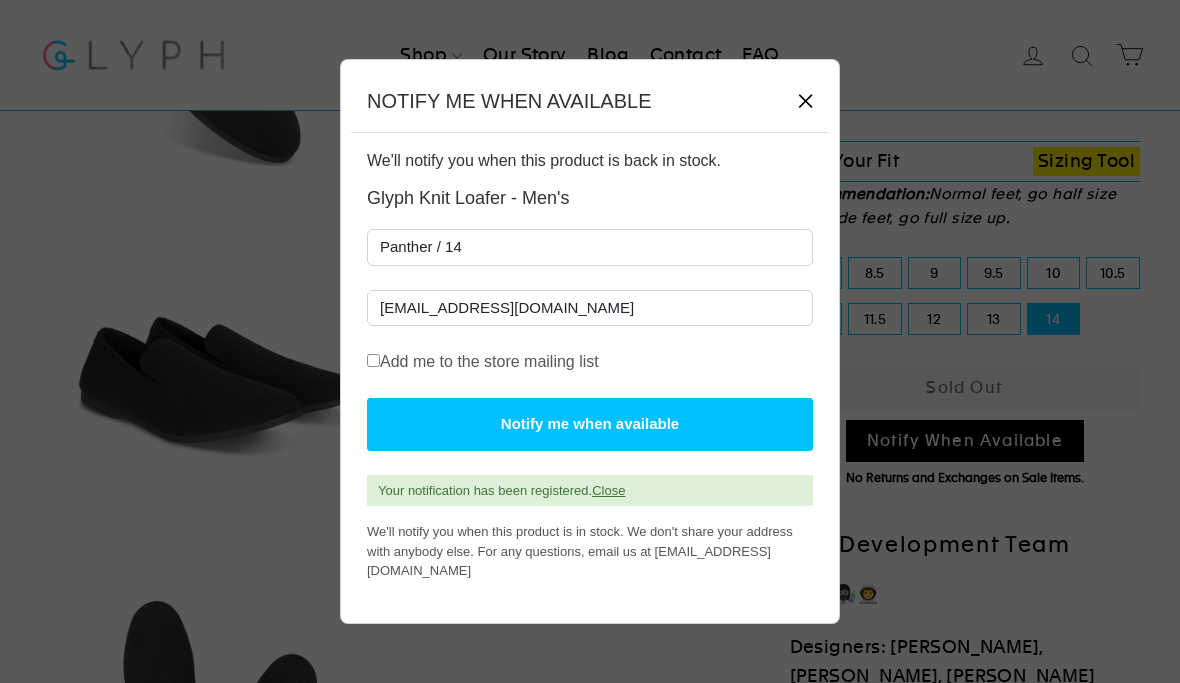 click on "Close" at bounding box center (608, 490) 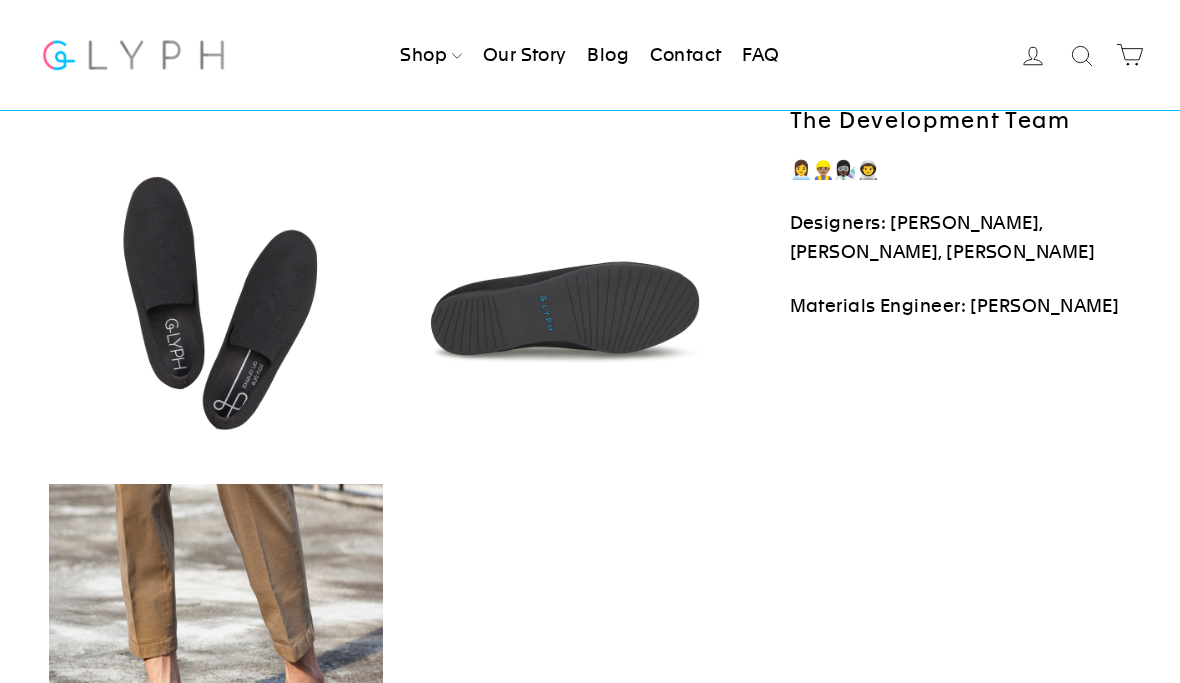scroll, scrollTop: 0, scrollLeft: 0, axis: both 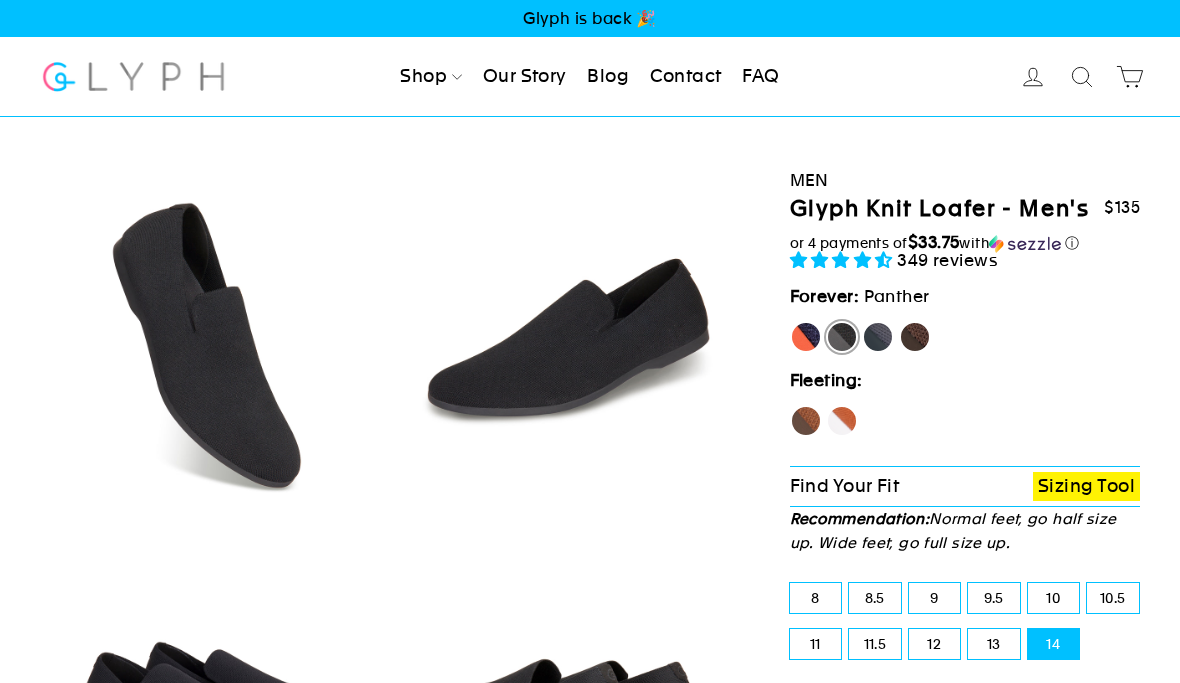 click on "Our Story" at bounding box center [525, 77] 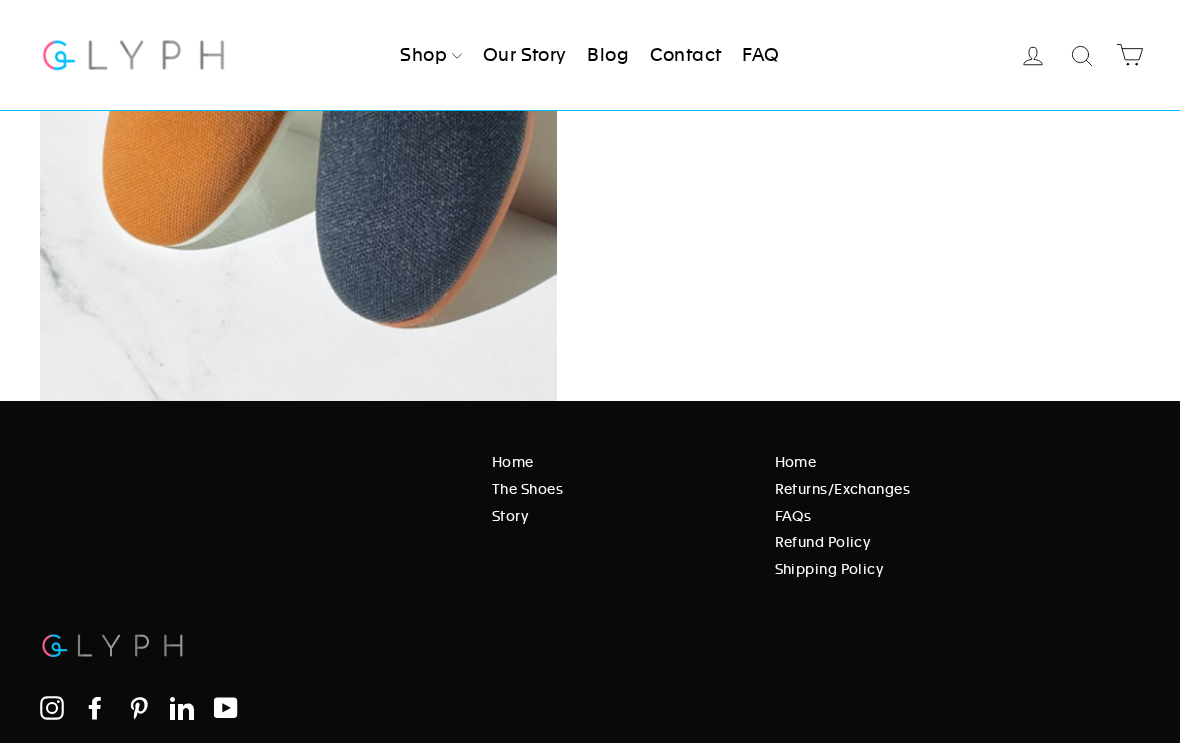 scroll, scrollTop: 2856, scrollLeft: 0, axis: vertical 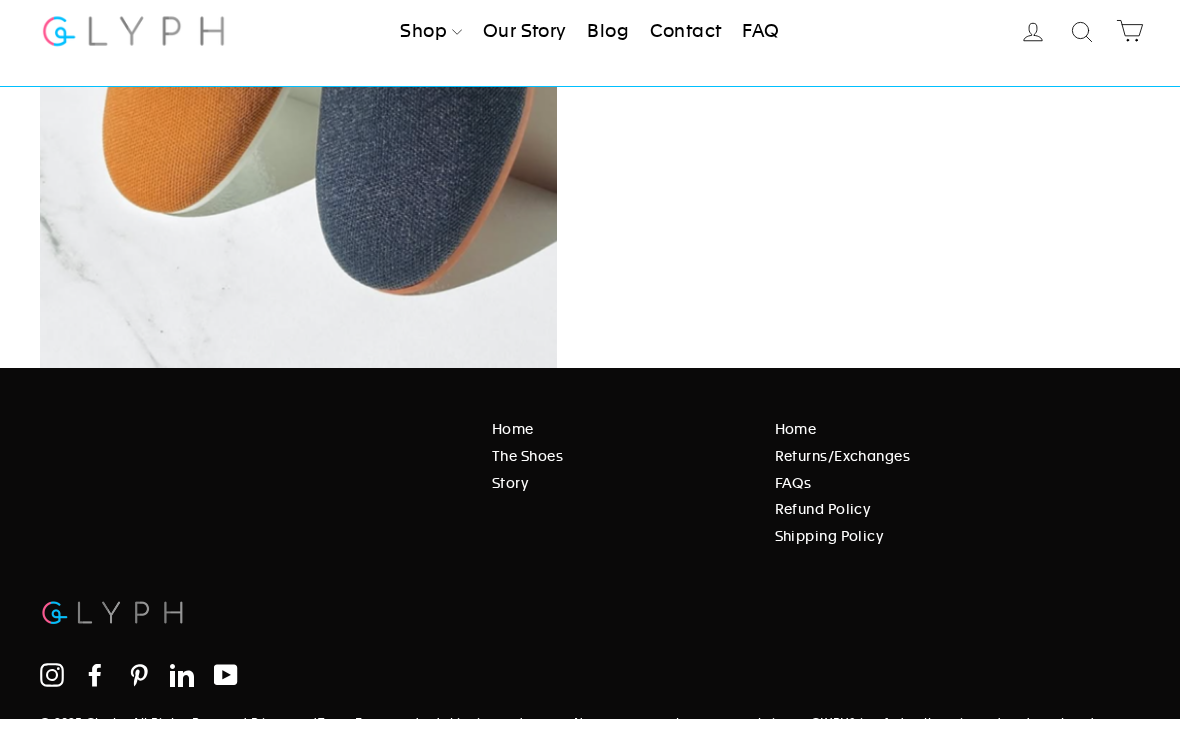 click on "FAQ" at bounding box center [760, 55] 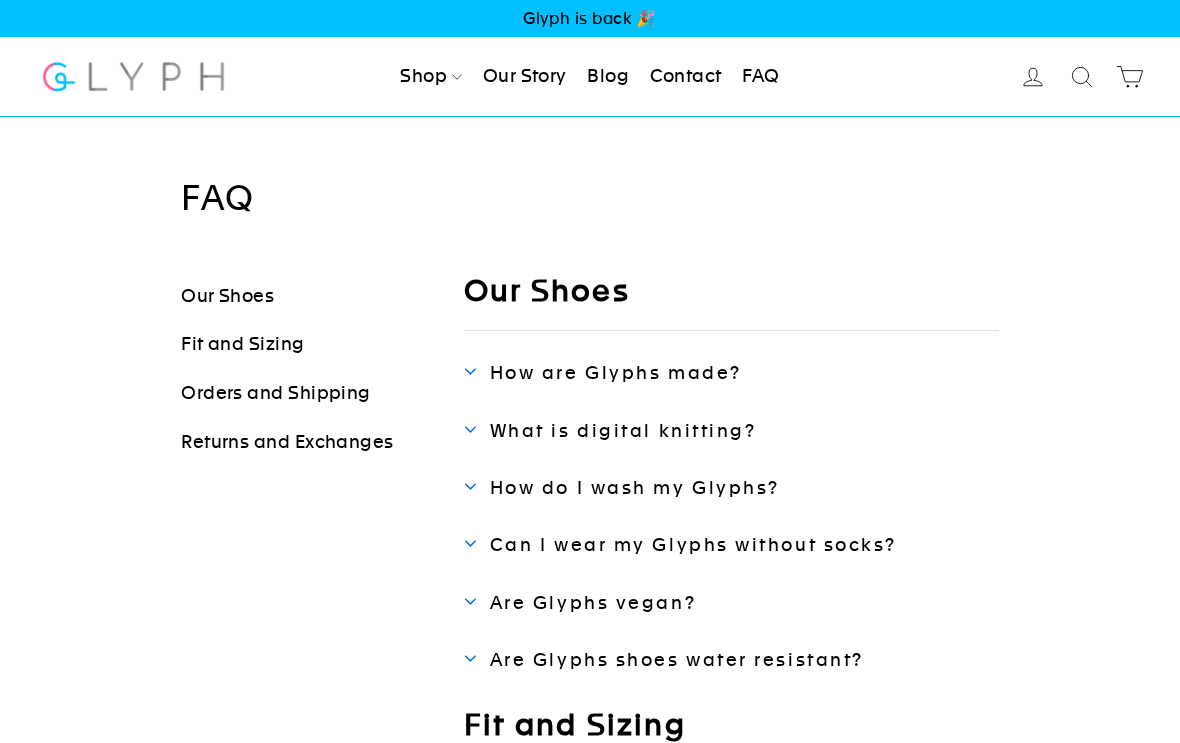 scroll, scrollTop: 24, scrollLeft: 0, axis: vertical 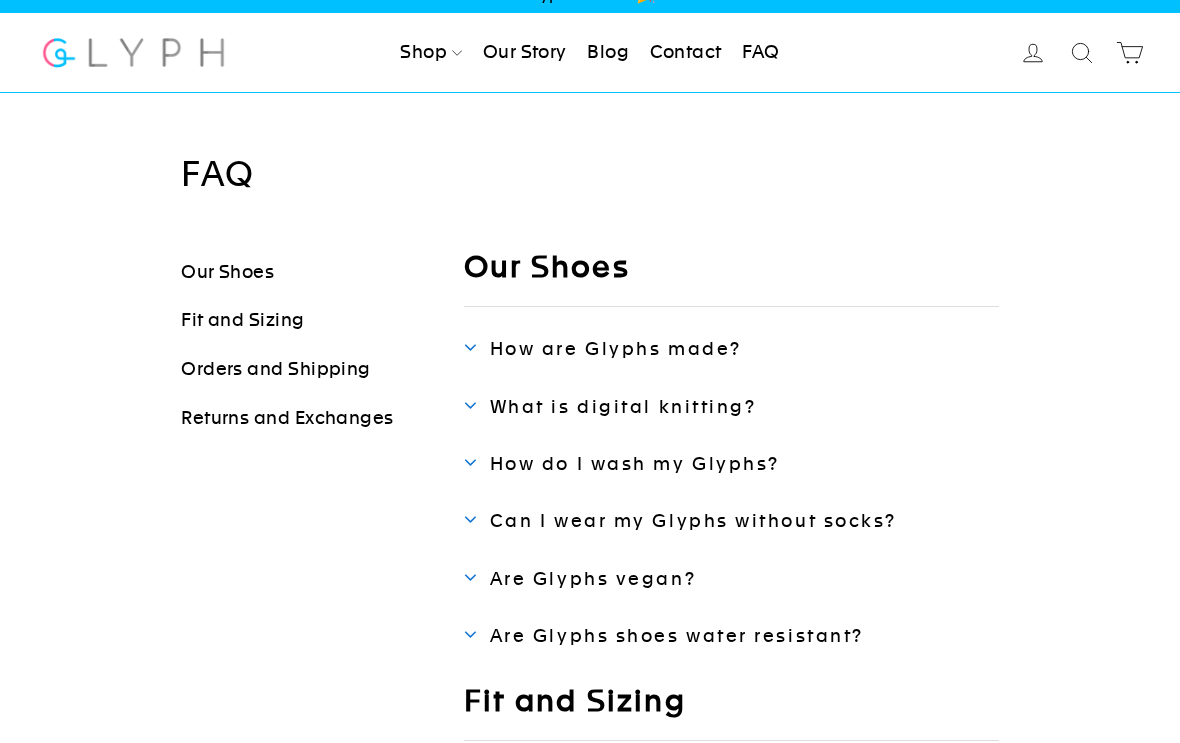 click on "What is digital knitting?" at bounding box center [623, 406] 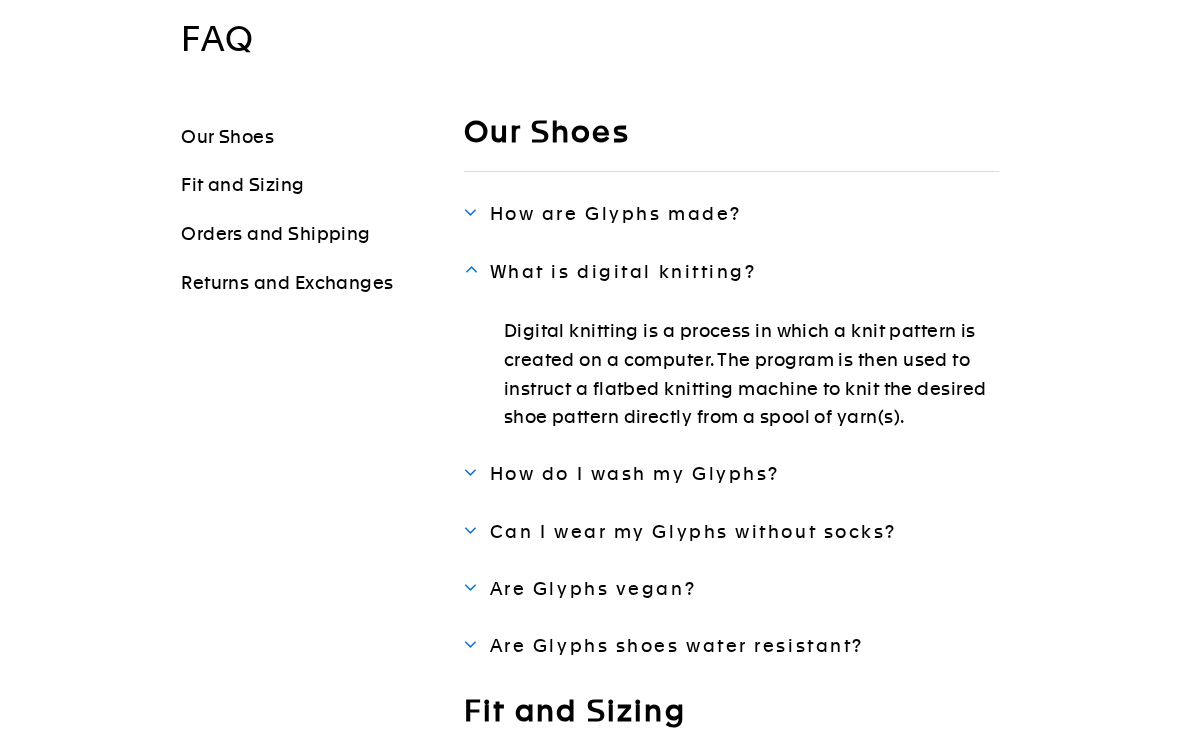 scroll, scrollTop: 161, scrollLeft: 0, axis: vertical 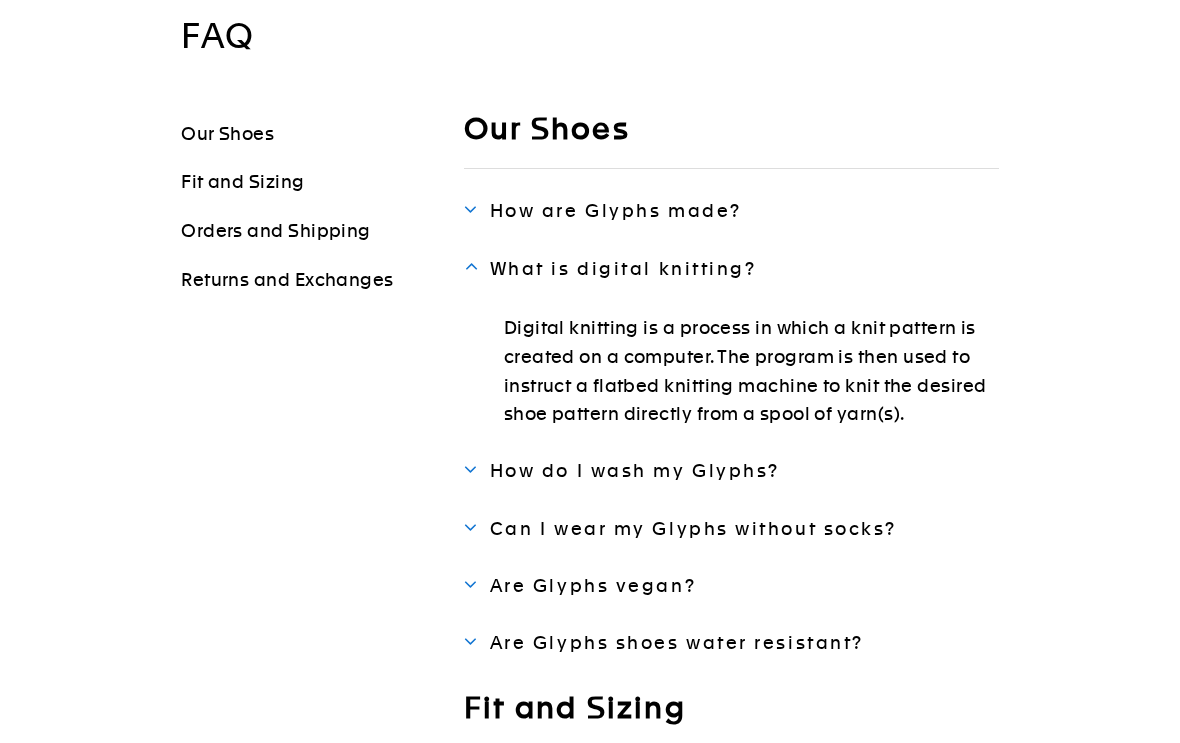 click on "Can I wear my Glyphs without socks?" at bounding box center [693, 529] 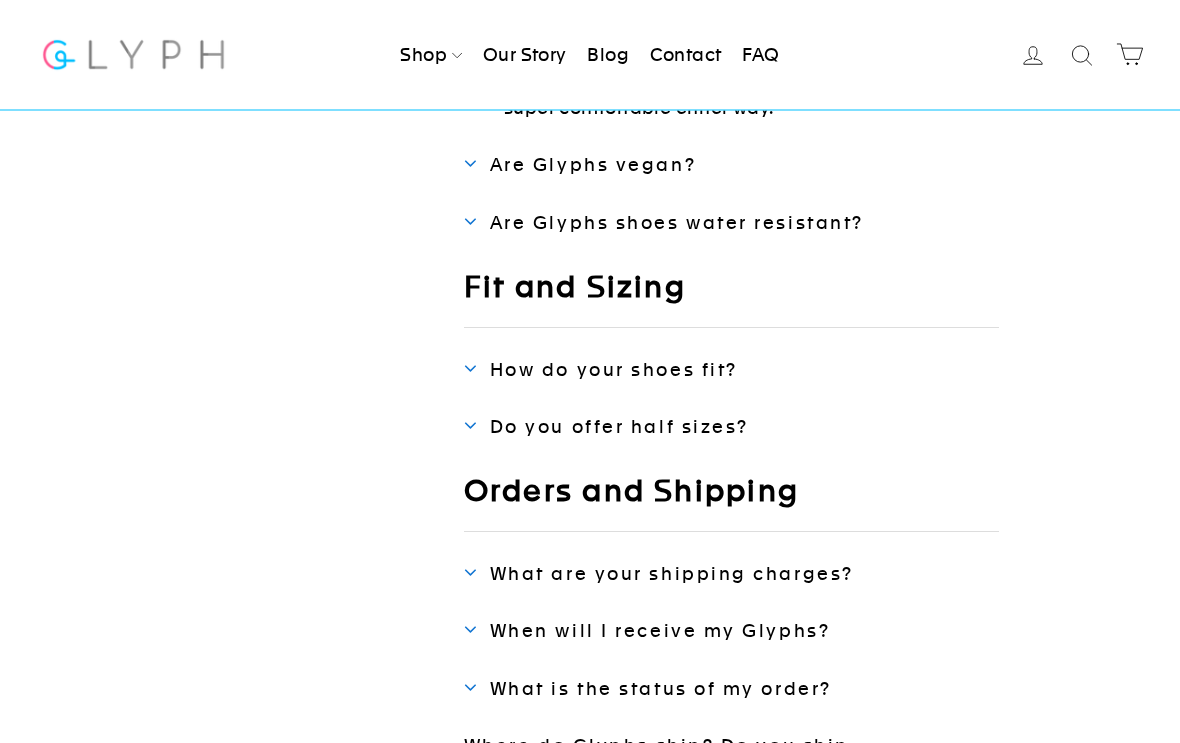 scroll, scrollTop: 554, scrollLeft: 0, axis: vertical 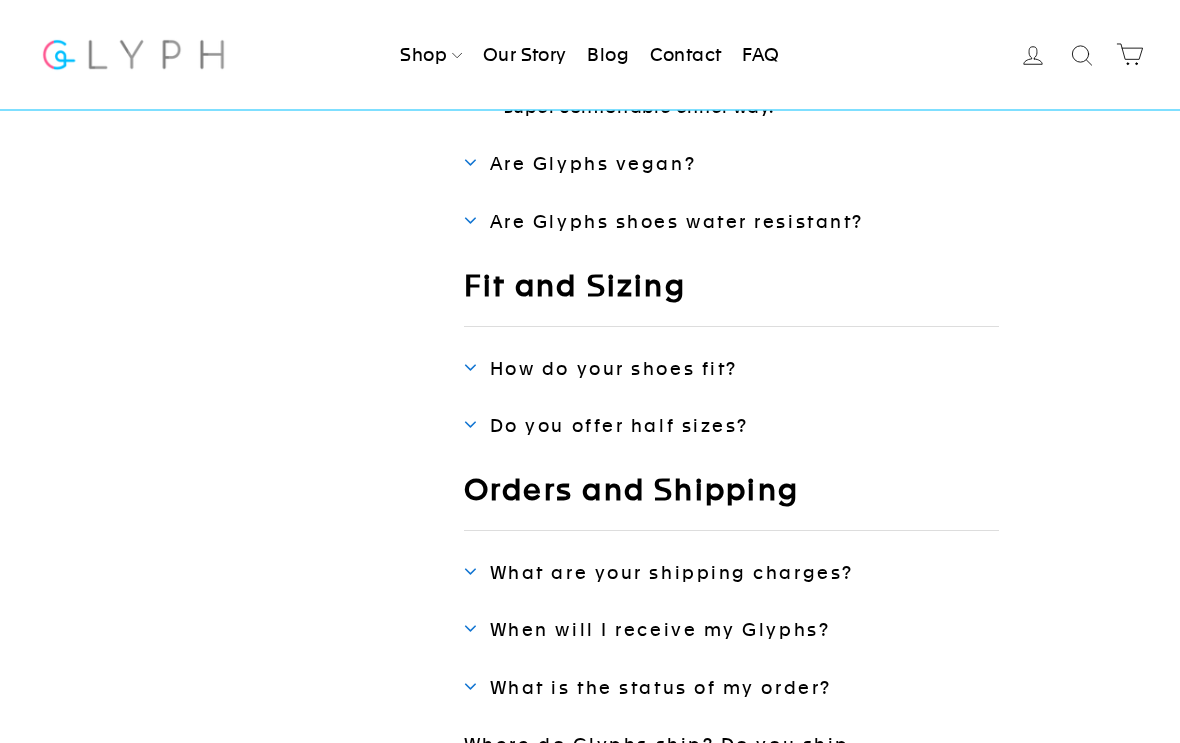 click on "Are Glyphs vegan?" at bounding box center [593, 164] 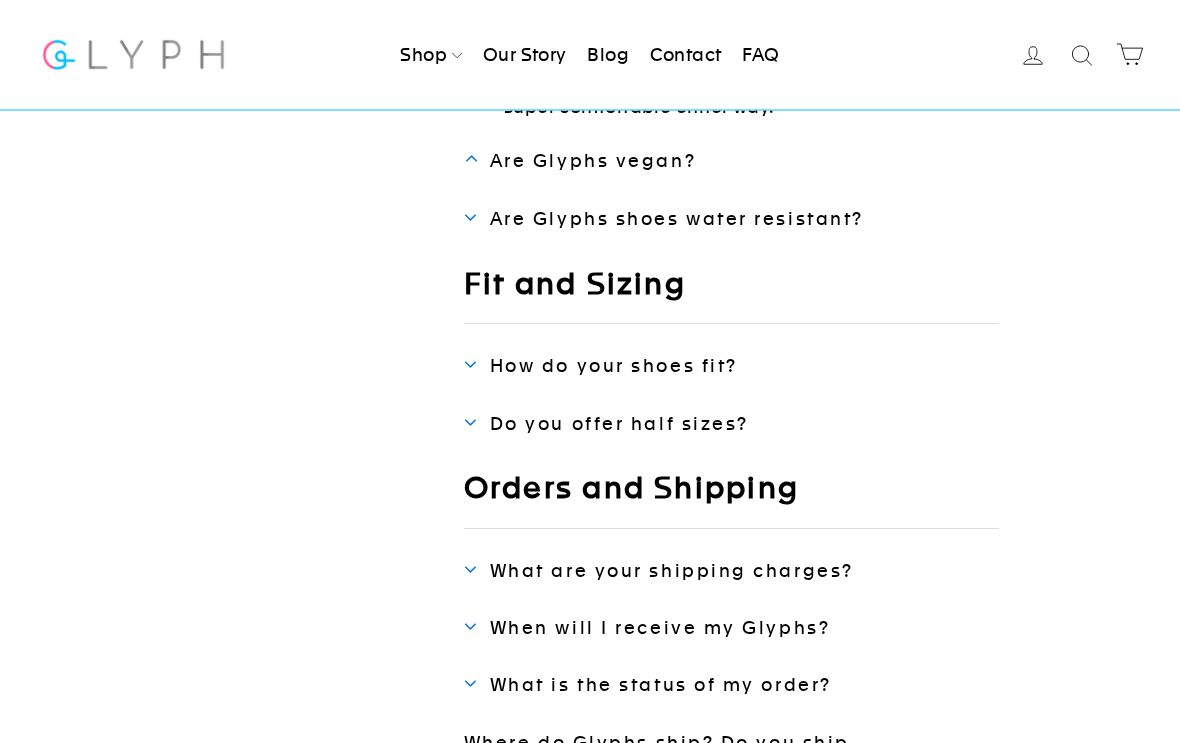 scroll, scrollTop: 555, scrollLeft: 0, axis: vertical 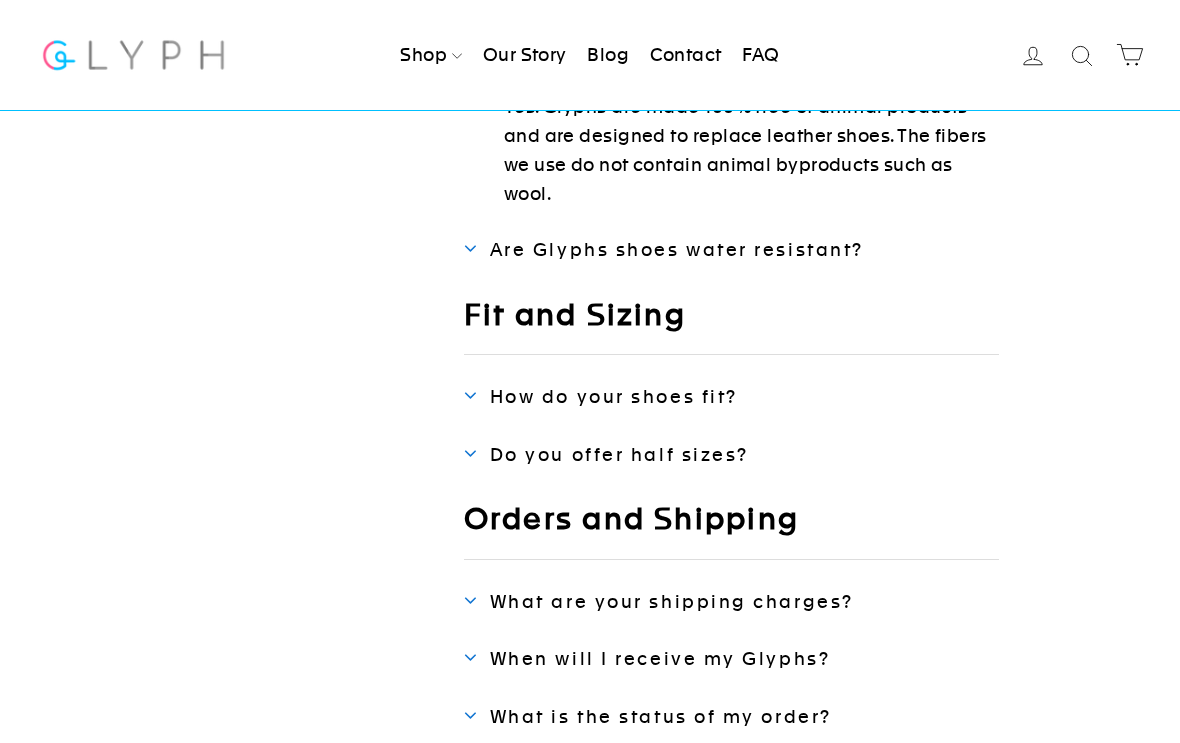 click on "Are Glyphs shoes water resistant?" at bounding box center [677, 249] 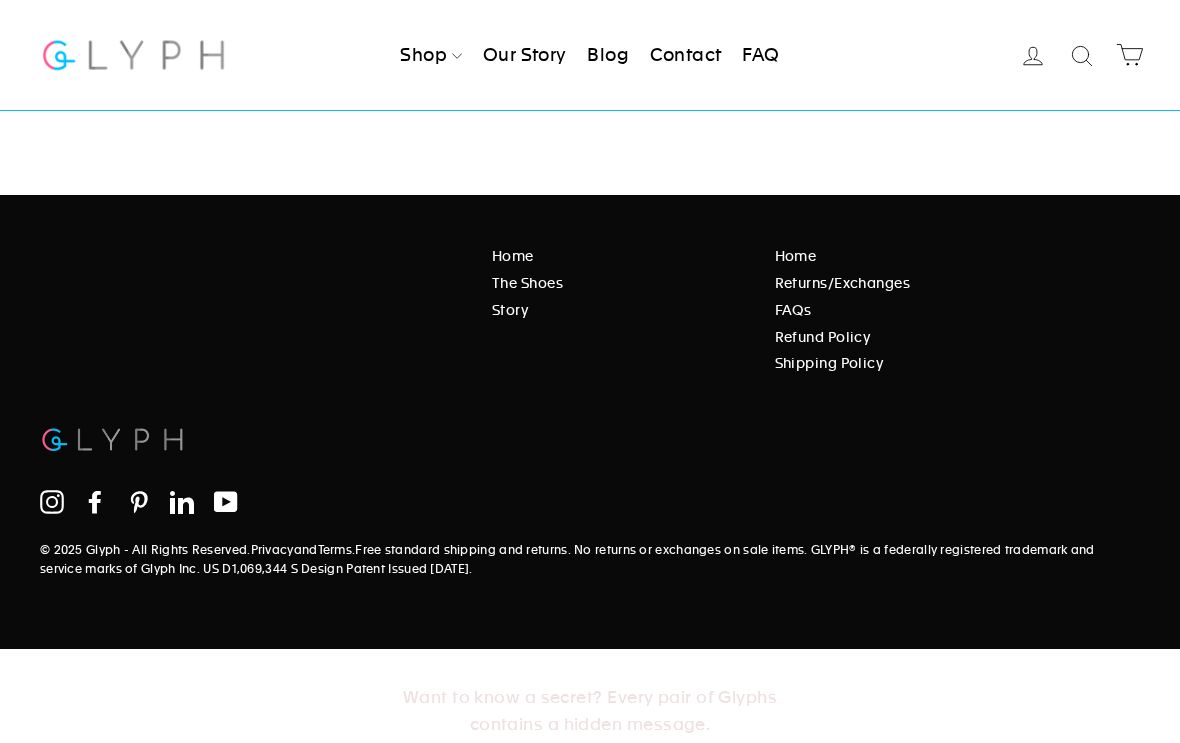 scroll, scrollTop: 1494, scrollLeft: 0, axis: vertical 